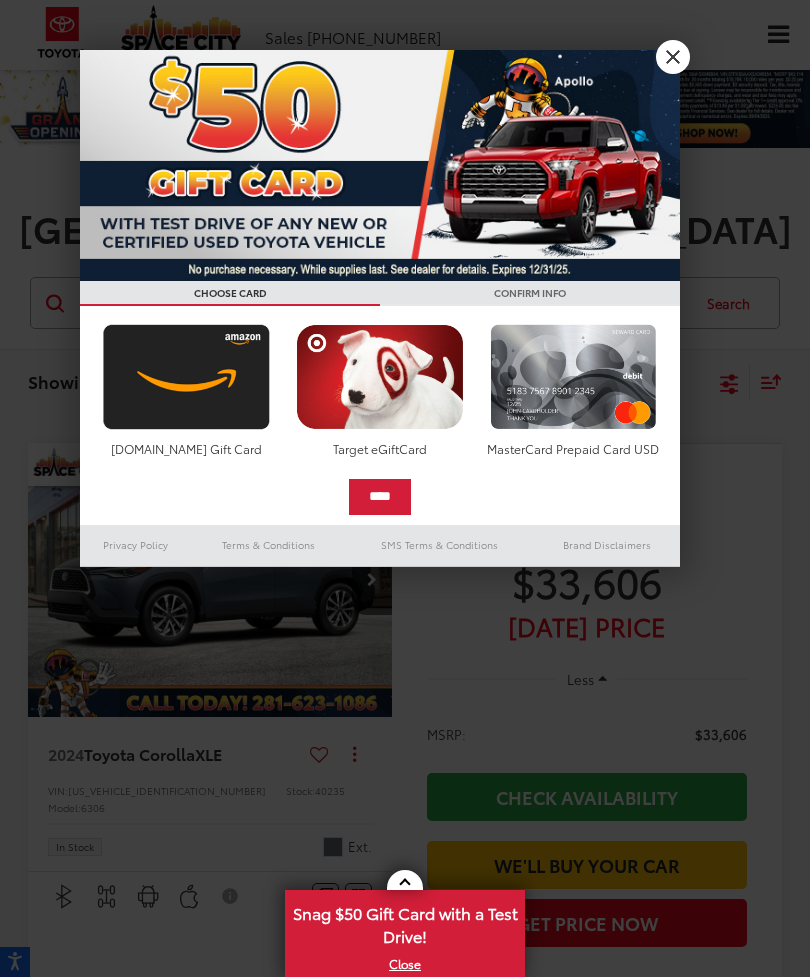 scroll, scrollTop: 0, scrollLeft: 0, axis: both 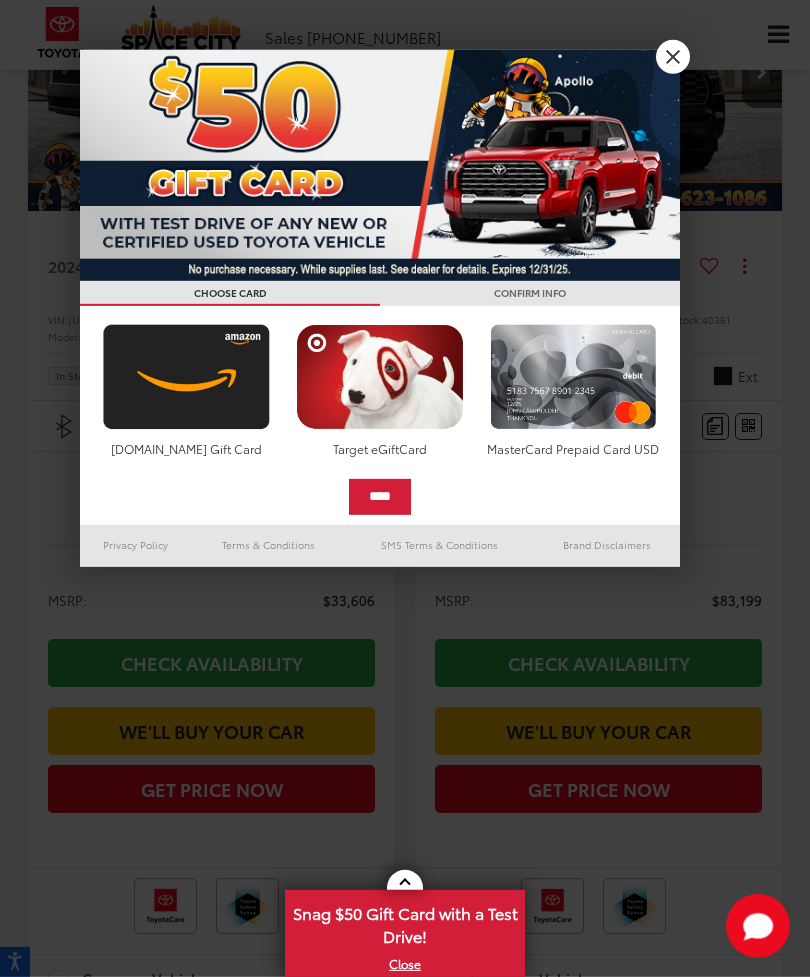 click on "X" at bounding box center (673, 57) 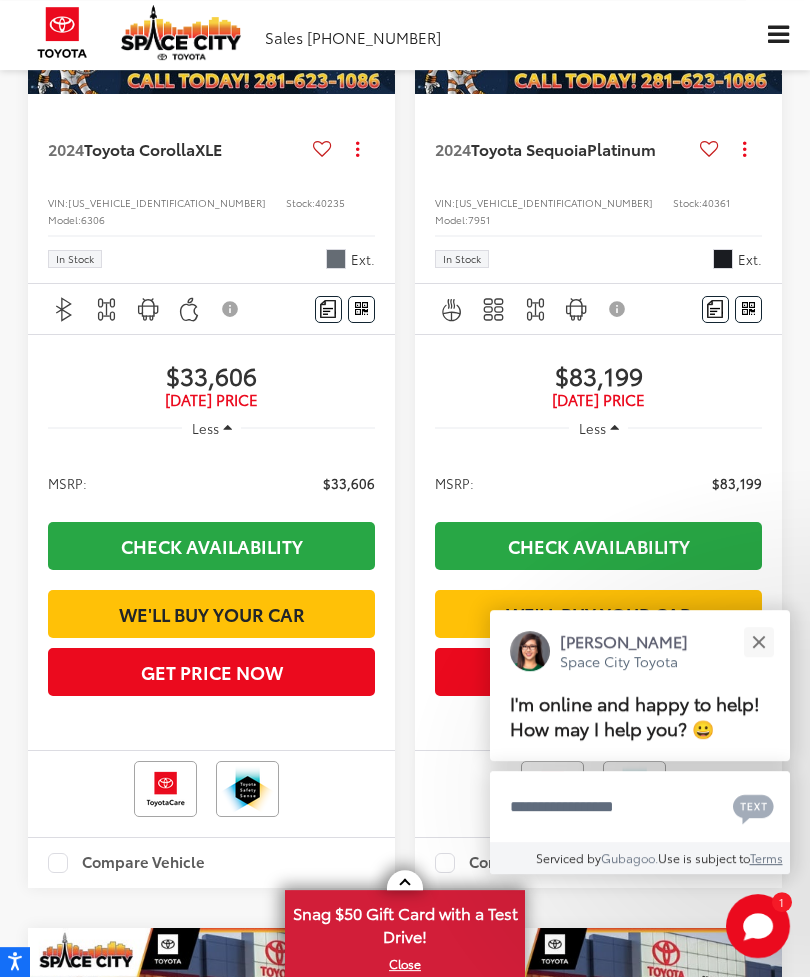 scroll, scrollTop: 453, scrollLeft: 0, axis: vertical 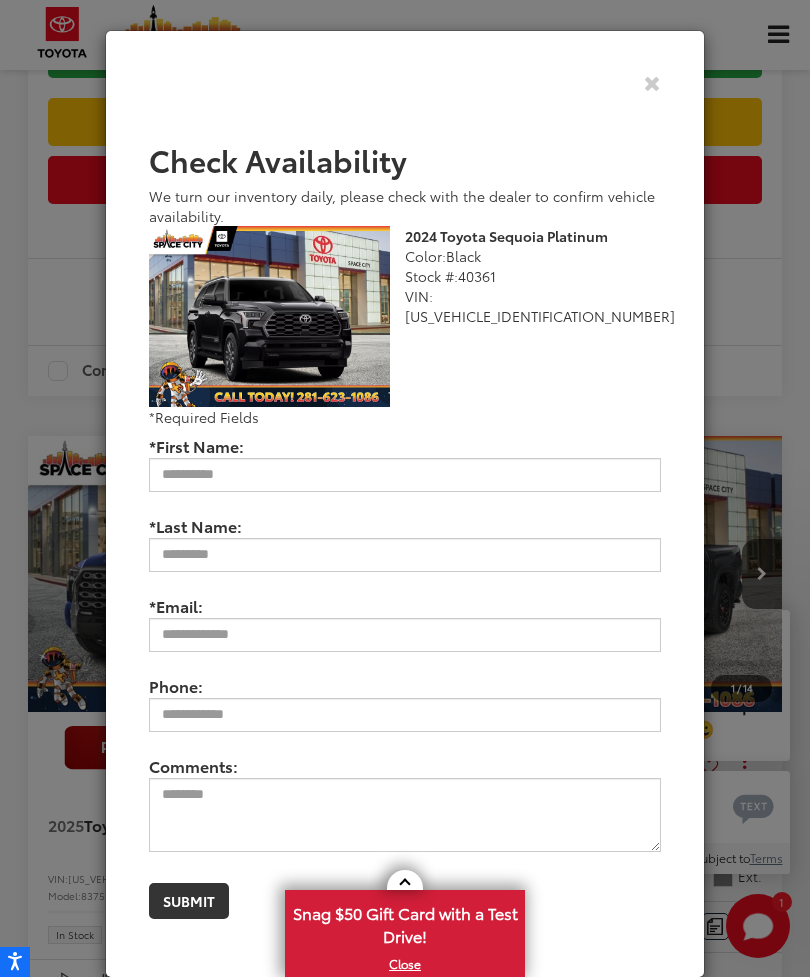 click at bounding box center [652, 82] 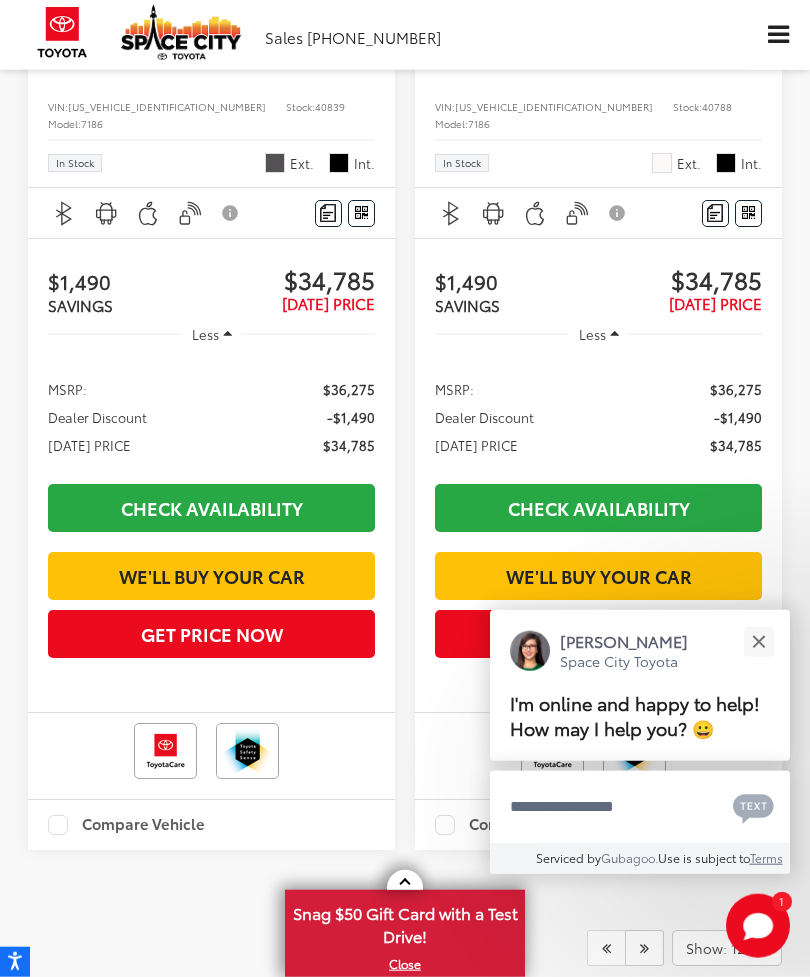 scroll, scrollTop: 6375, scrollLeft: 0, axis: vertical 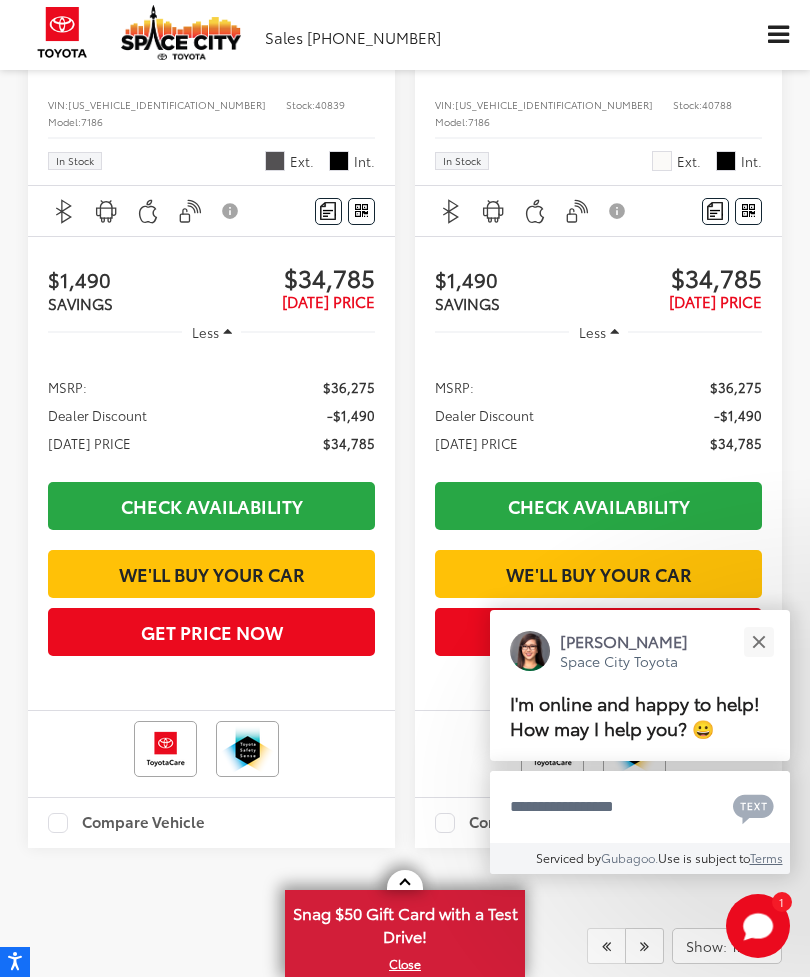 click at bounding box center [758, 641] 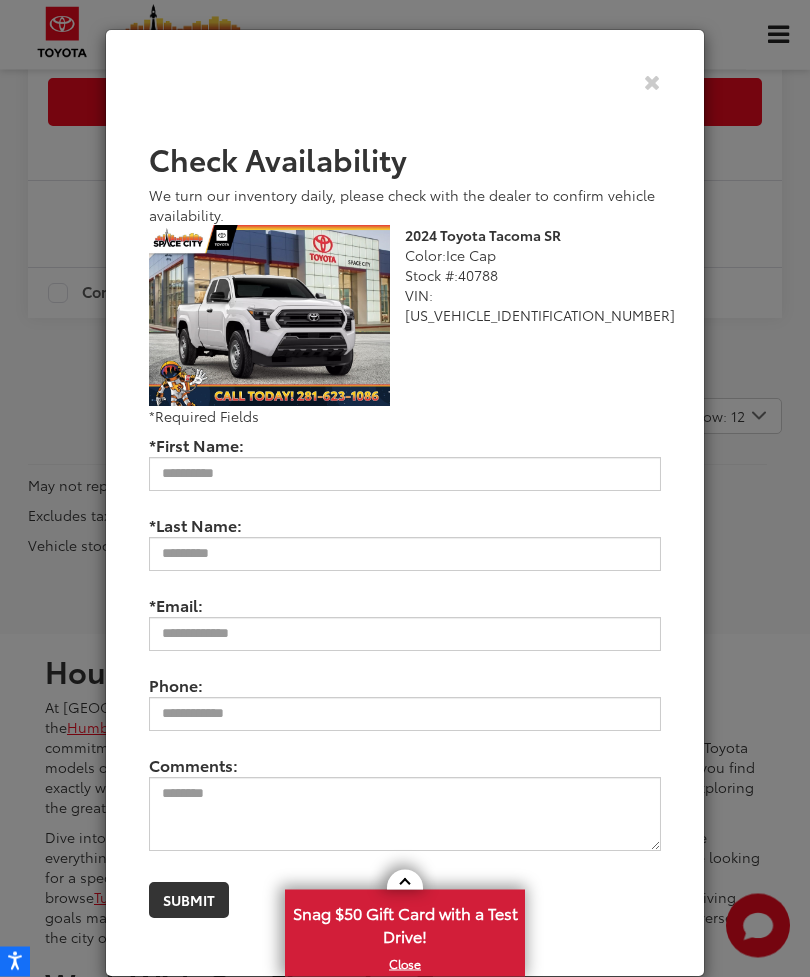 scroll, scrollTop: 6905, scrollLeft: 0, axis: vertical 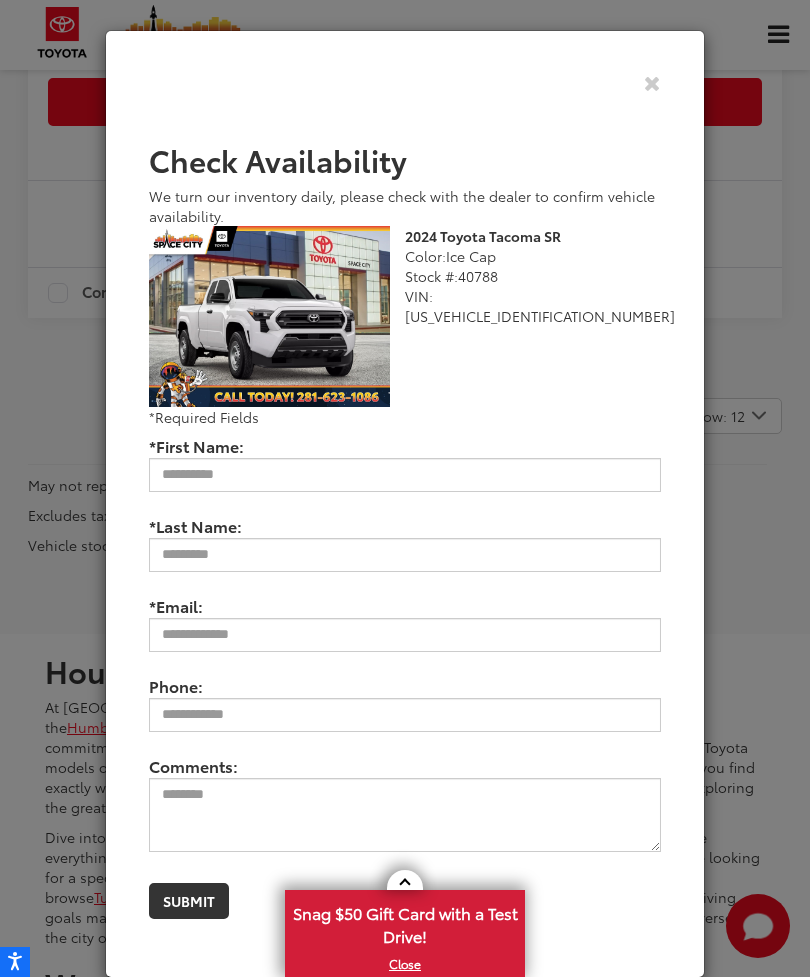 click at bounding box center (652, 82) 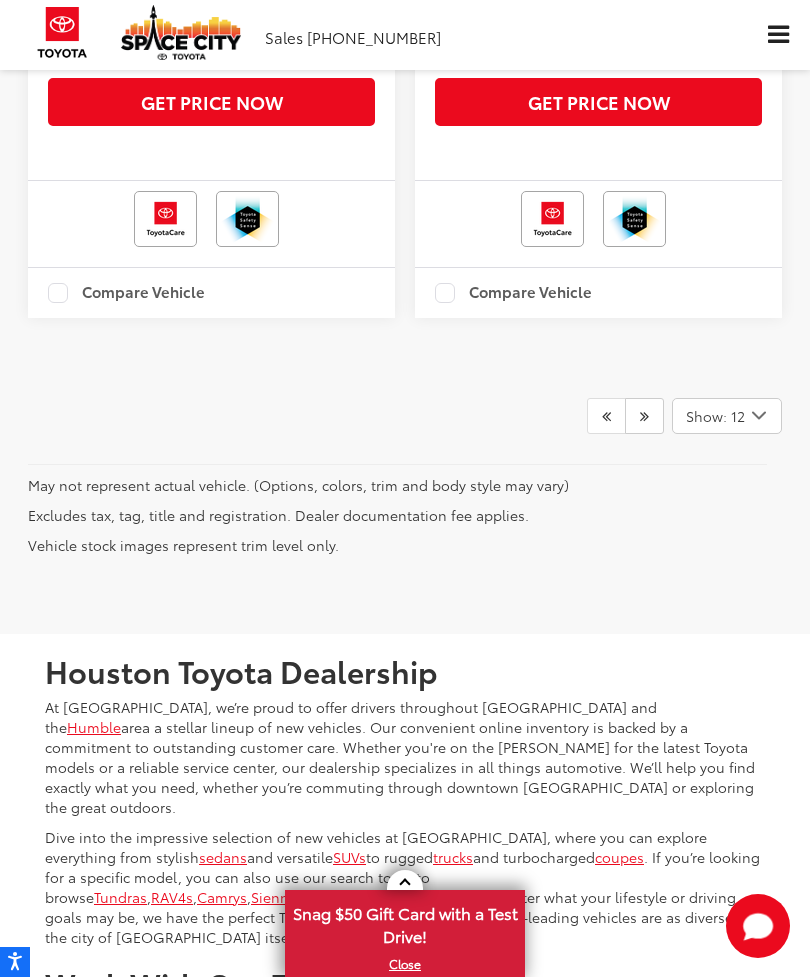 click 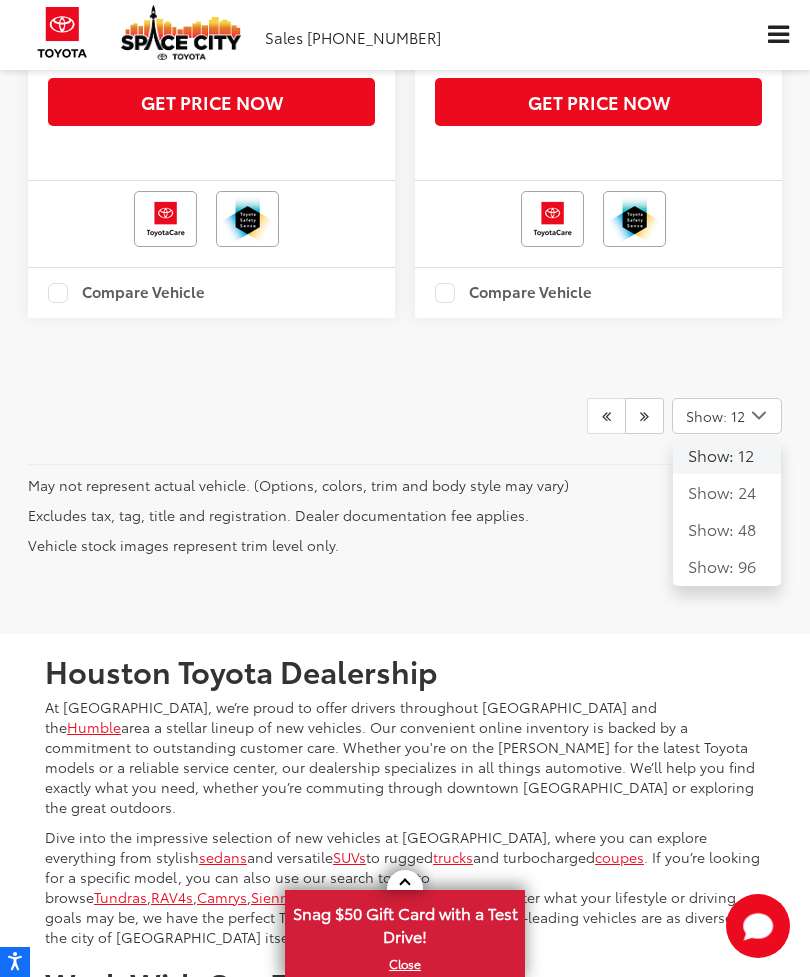 click on "Show: 48" 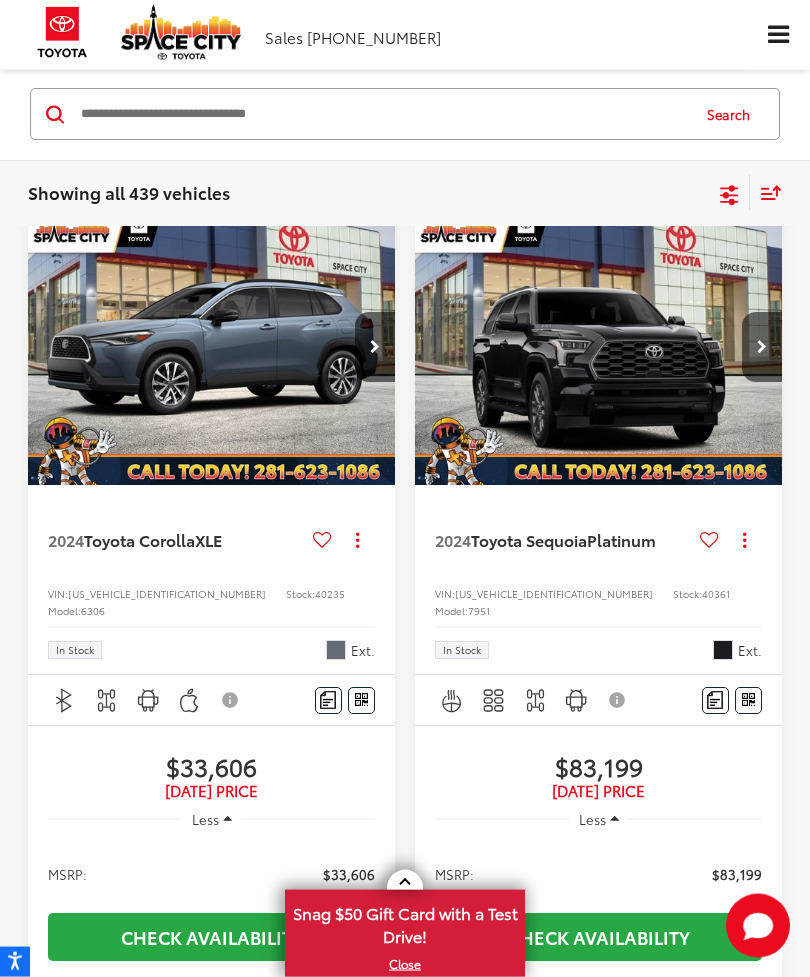 scroll, scrollTop: 0, scrollLeft: 0, axis: both 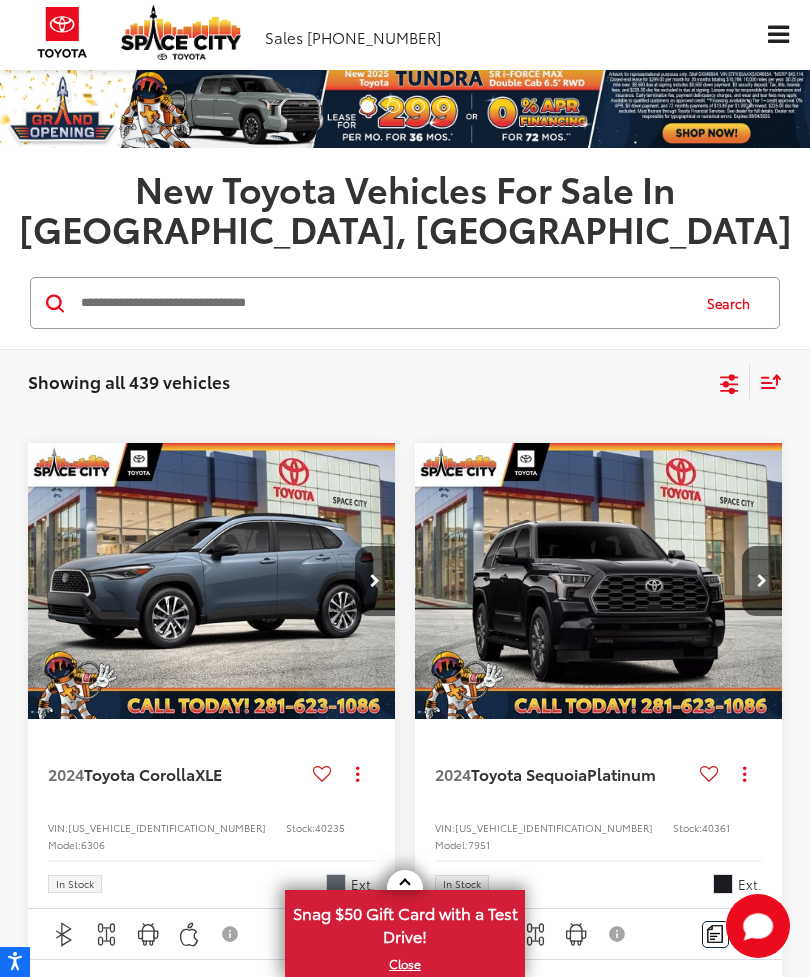 click at bounding box center [212, 582] 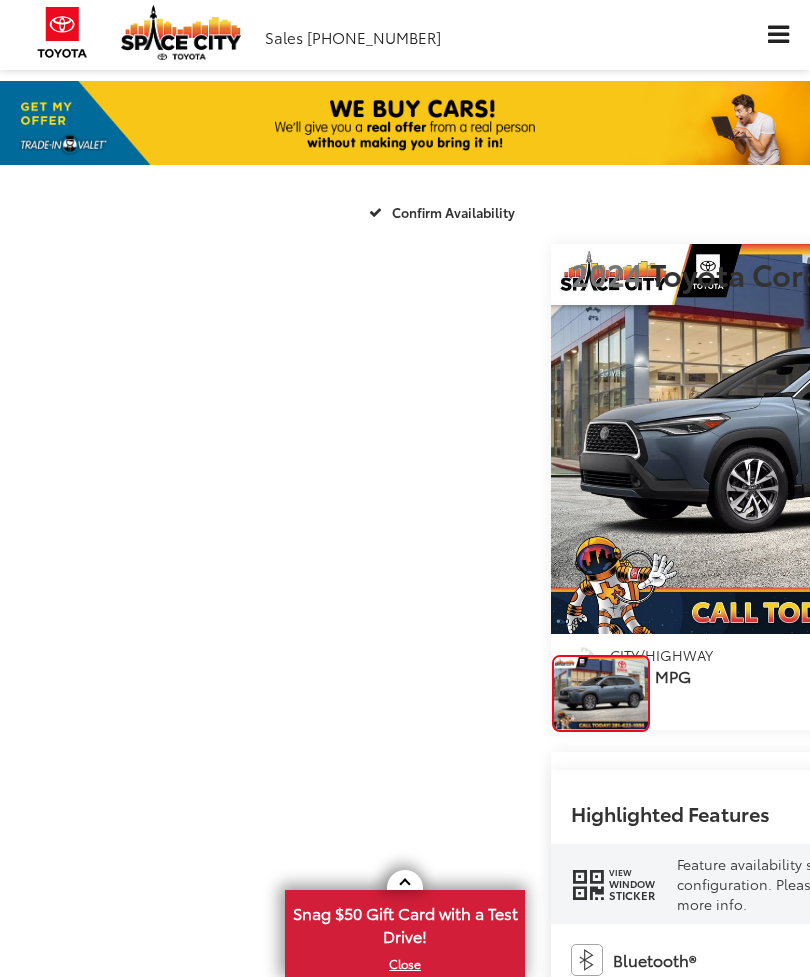 scroll, scrollTop: 0, scrollLeft: 0, axis: both 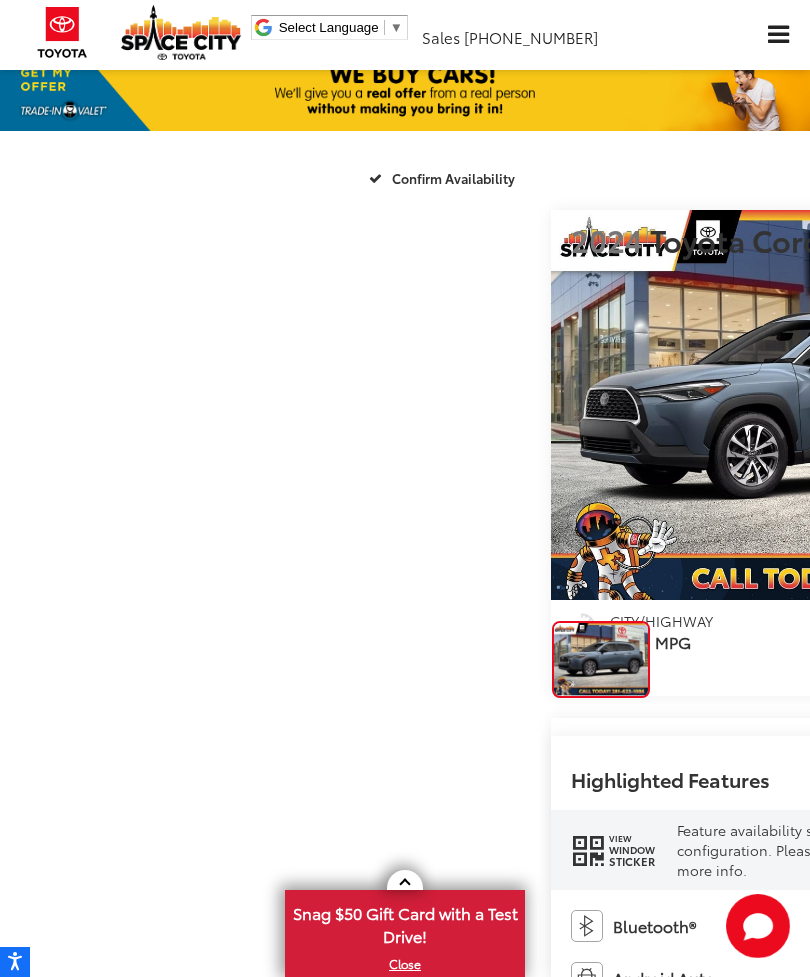 click at bounding box center (810, 404) 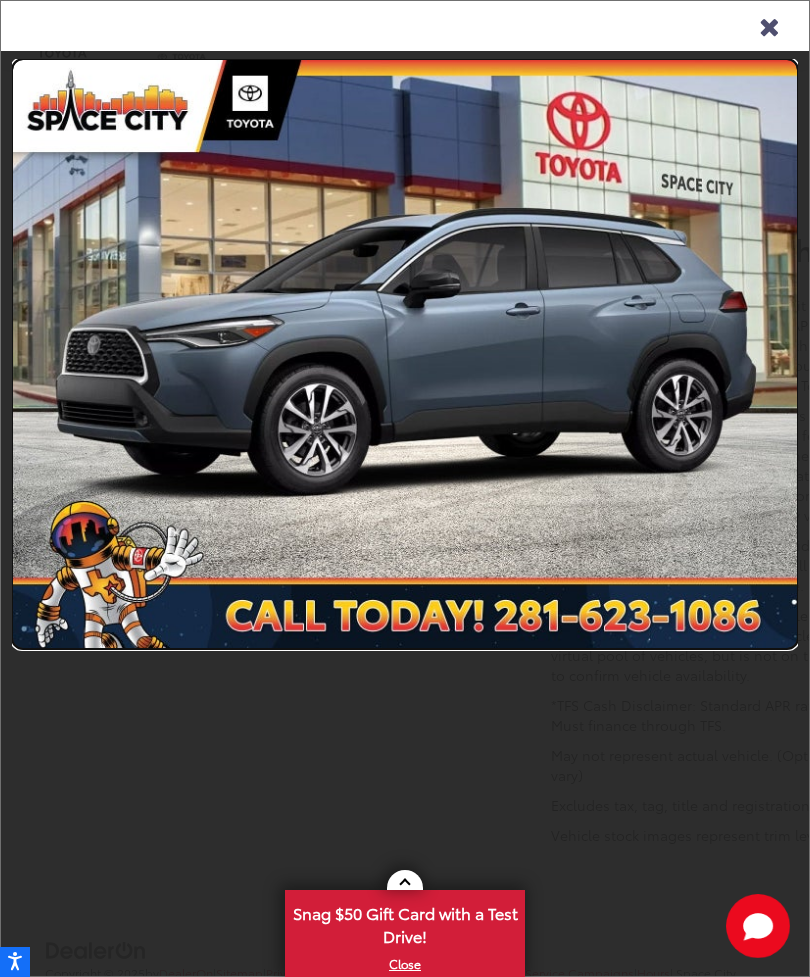 scroll, scrollTop: 2305, scrollLeft: 0, axis: vertical 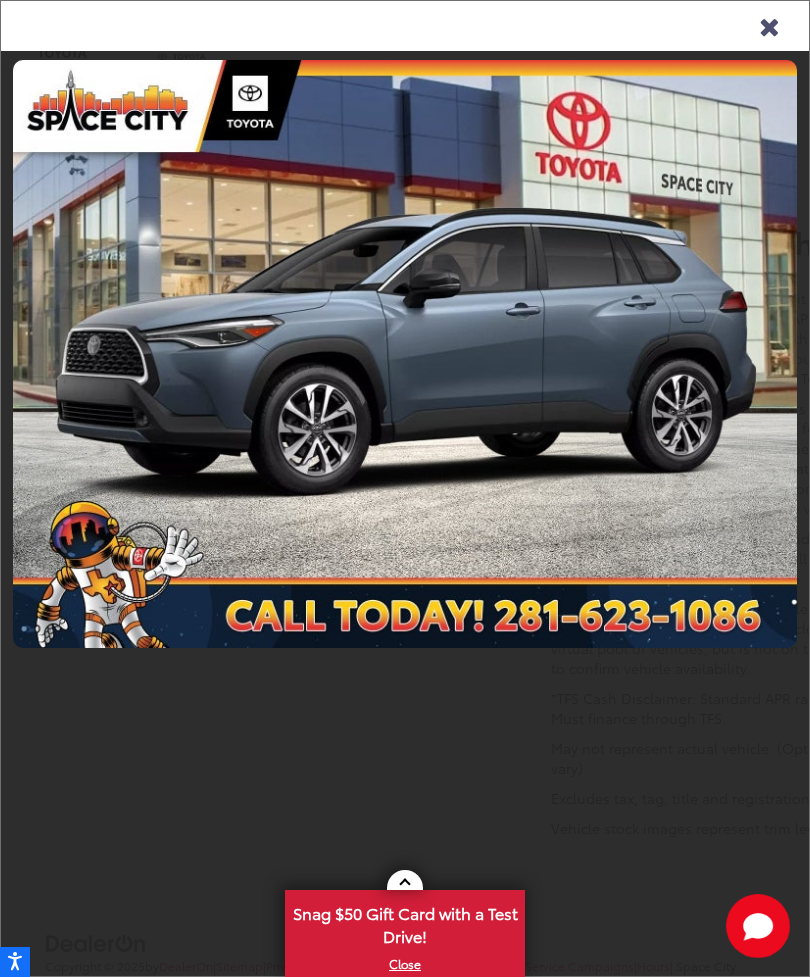 click at bounding box center (769, 25) 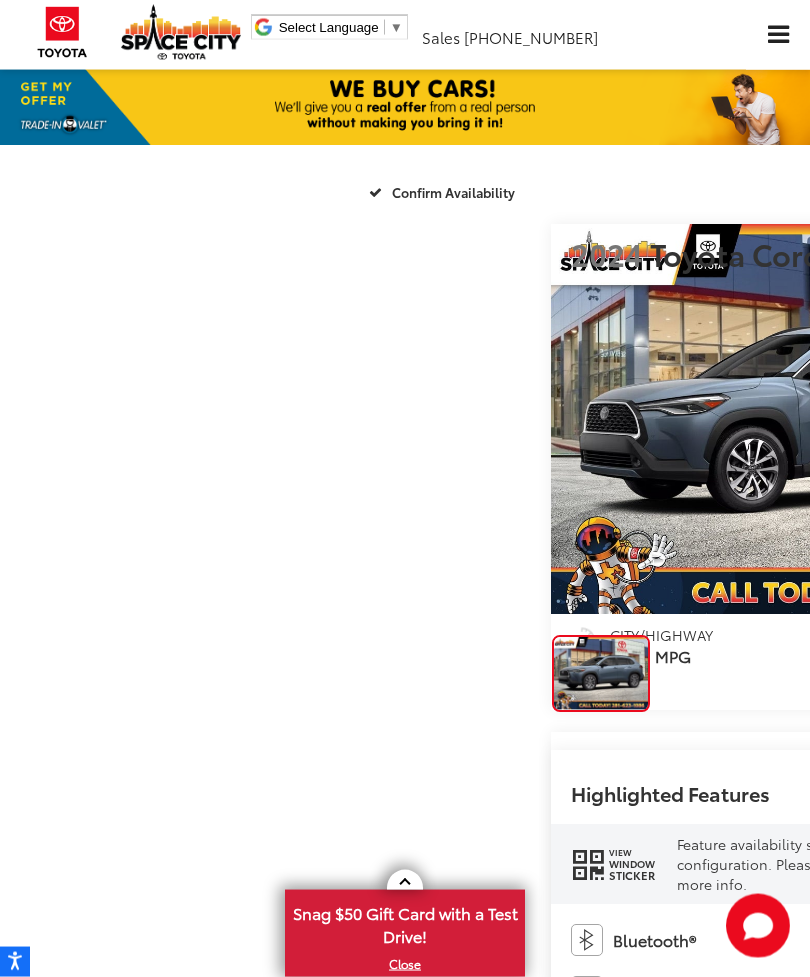 scroll, scrollTop: 0, scrollLeft: 0, axis: both 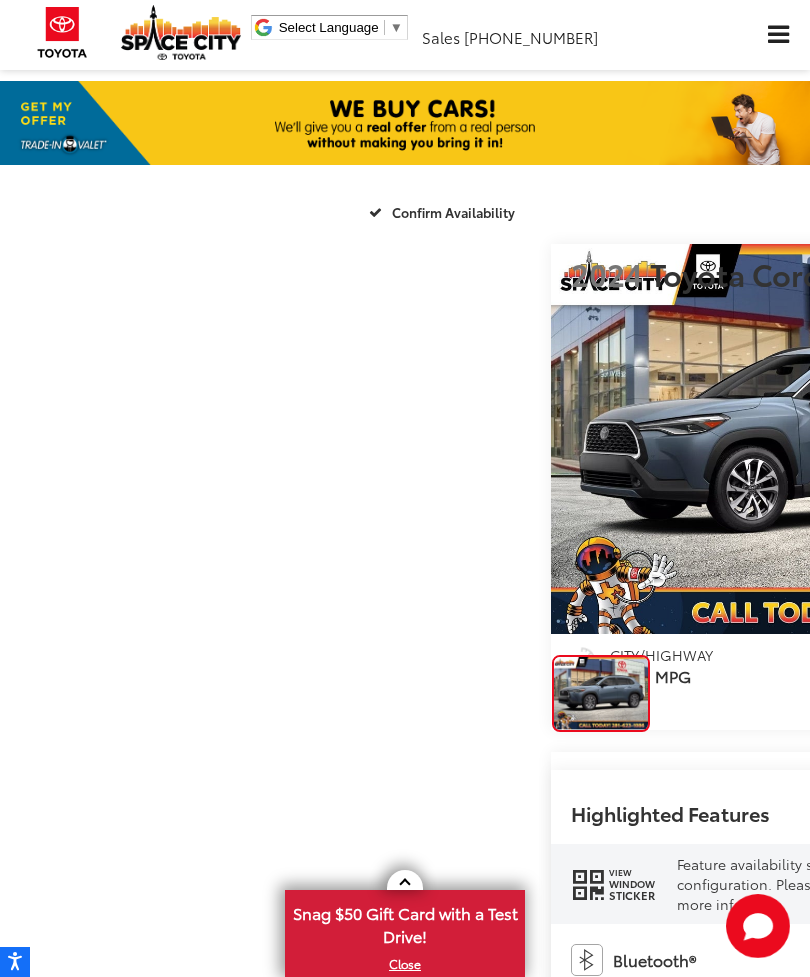 click at bounding box center [778, 35] 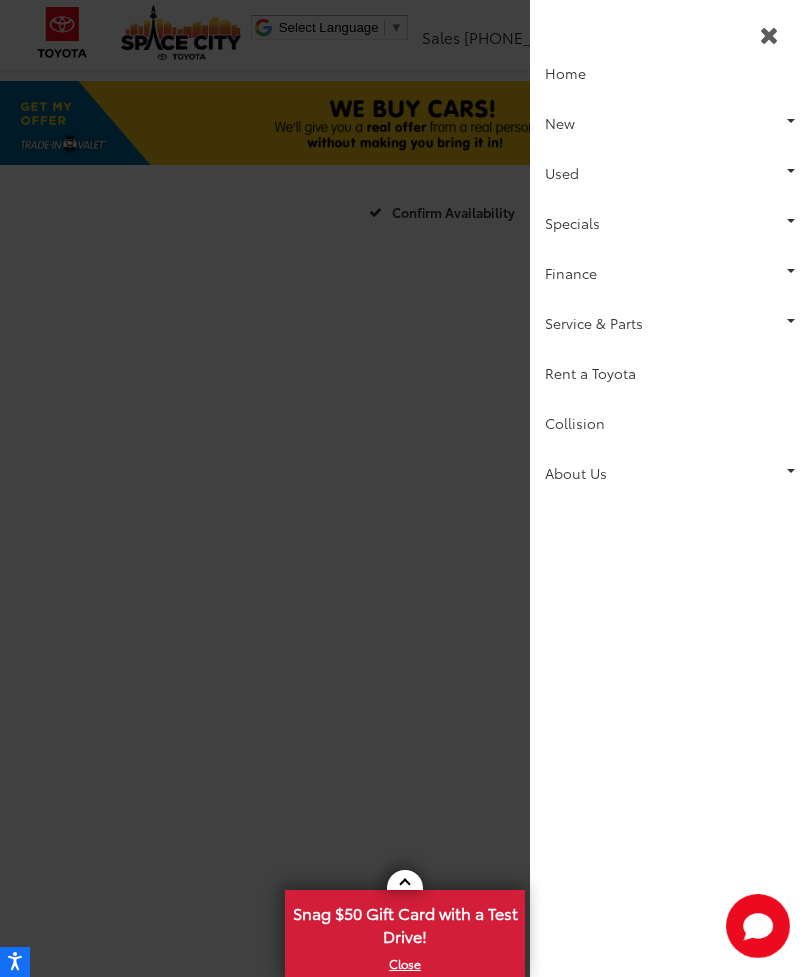 click on "Rent a Toyota" at bounding box center [670, 373] 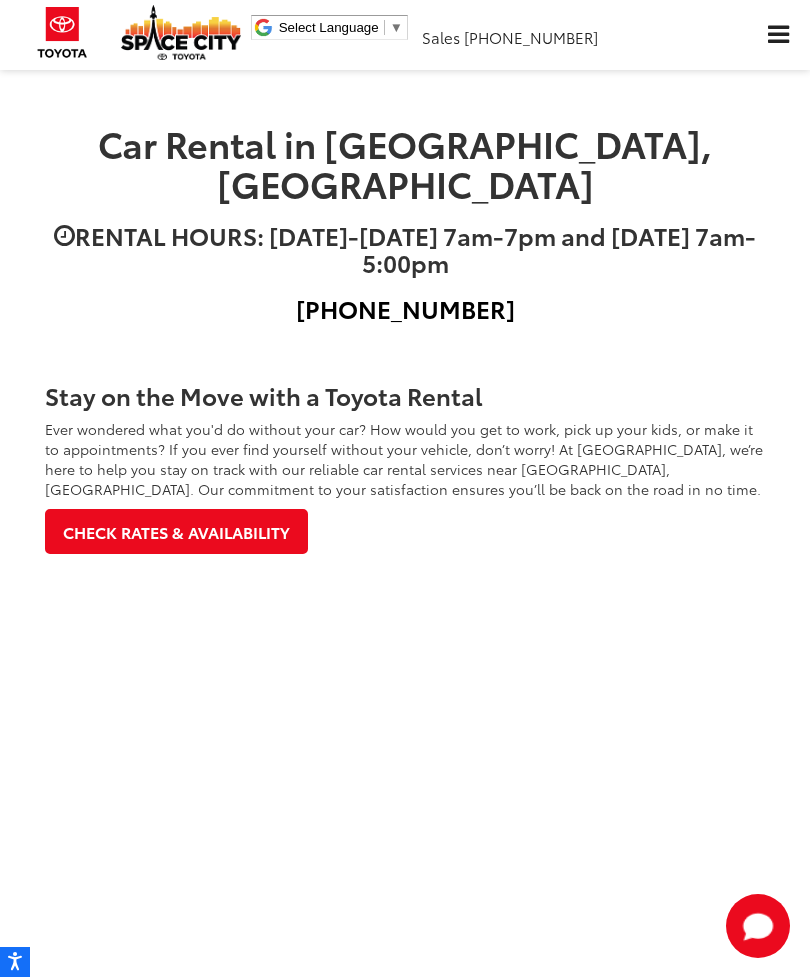 scroll, scrollTop: 0, scrollLeft: 0, axis: both 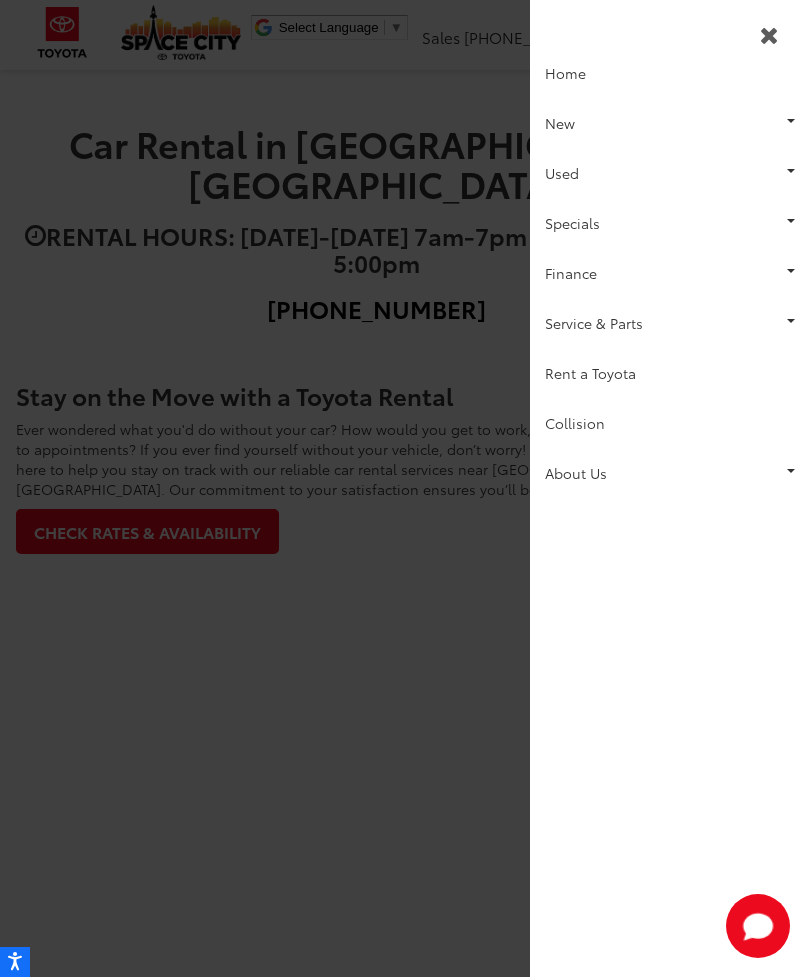 click on "Used" at bounding box center [670, 173] 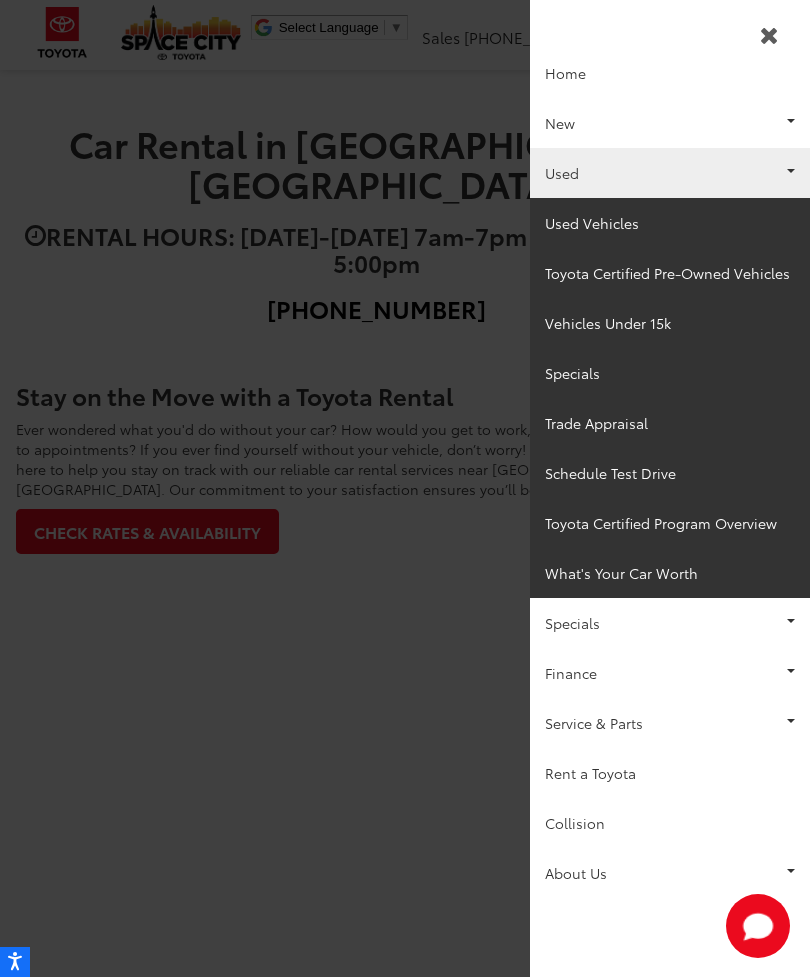 click on "Toyota Certified Pre-Owned Vehicles" at bounding box center [670, 273] 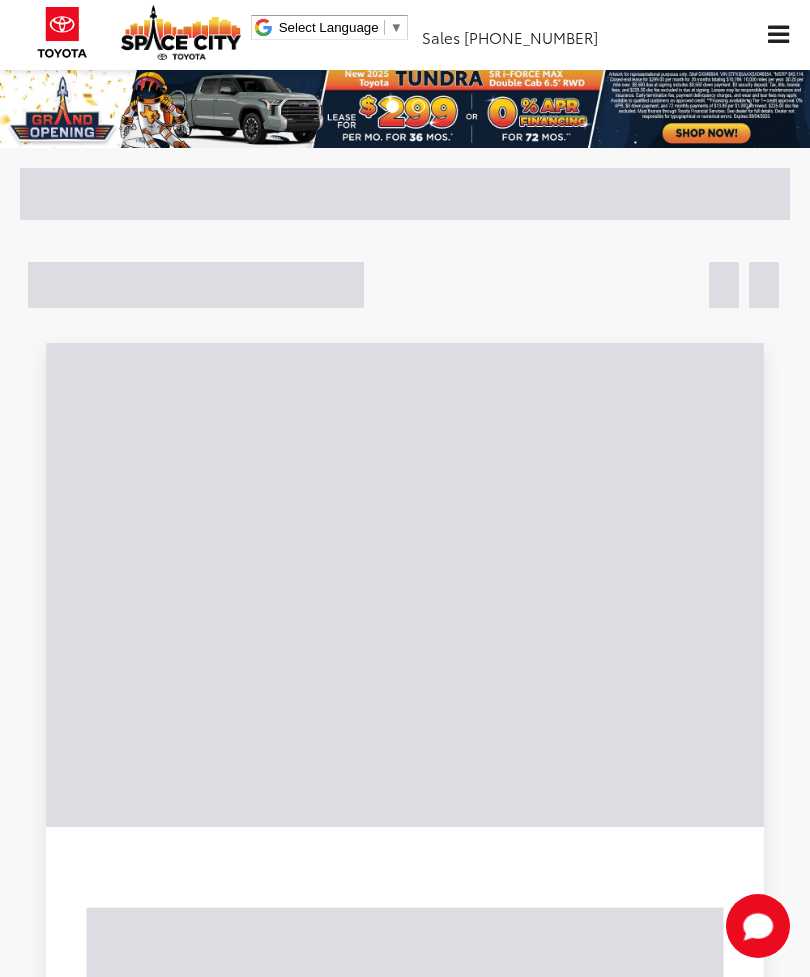 scroll, scrollTop: 0, scrollLeft: 0, axis: both 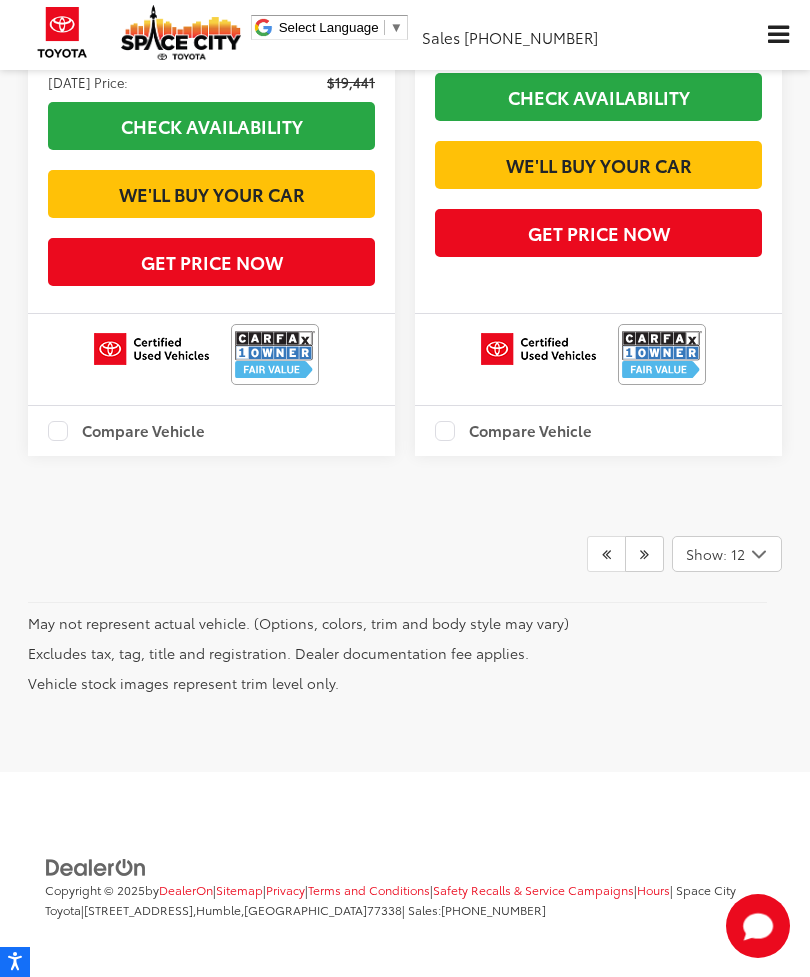 click at bounding box center (644, 554) 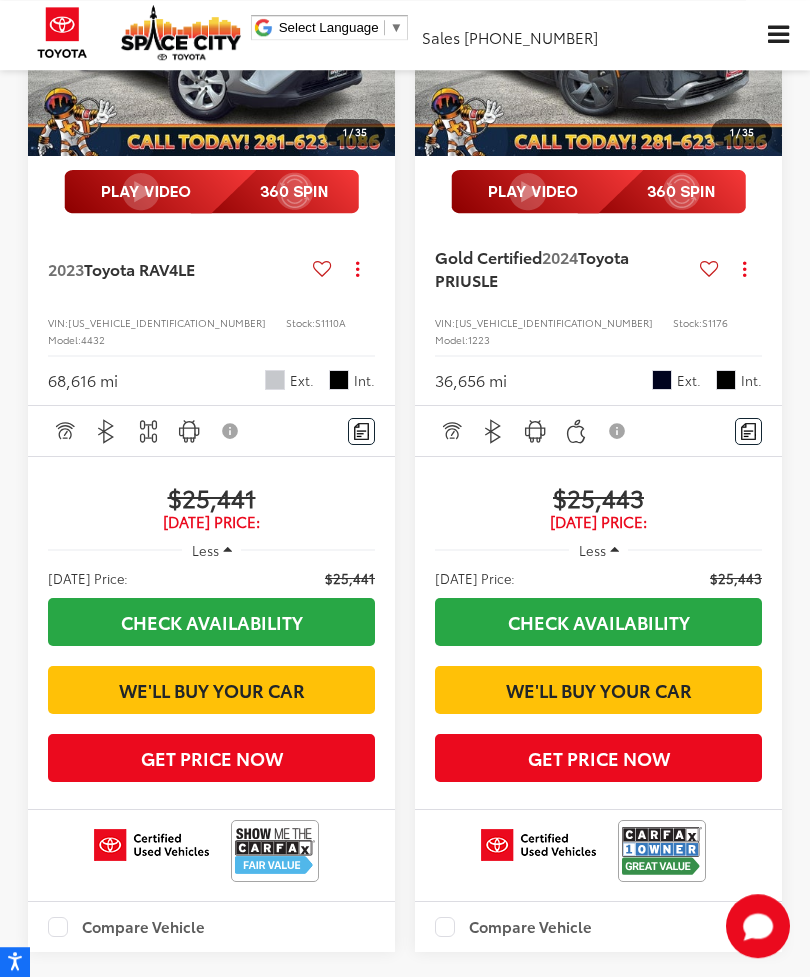 scroll, scrollTop: 5780, scrollLeft: 0, axis: vertical 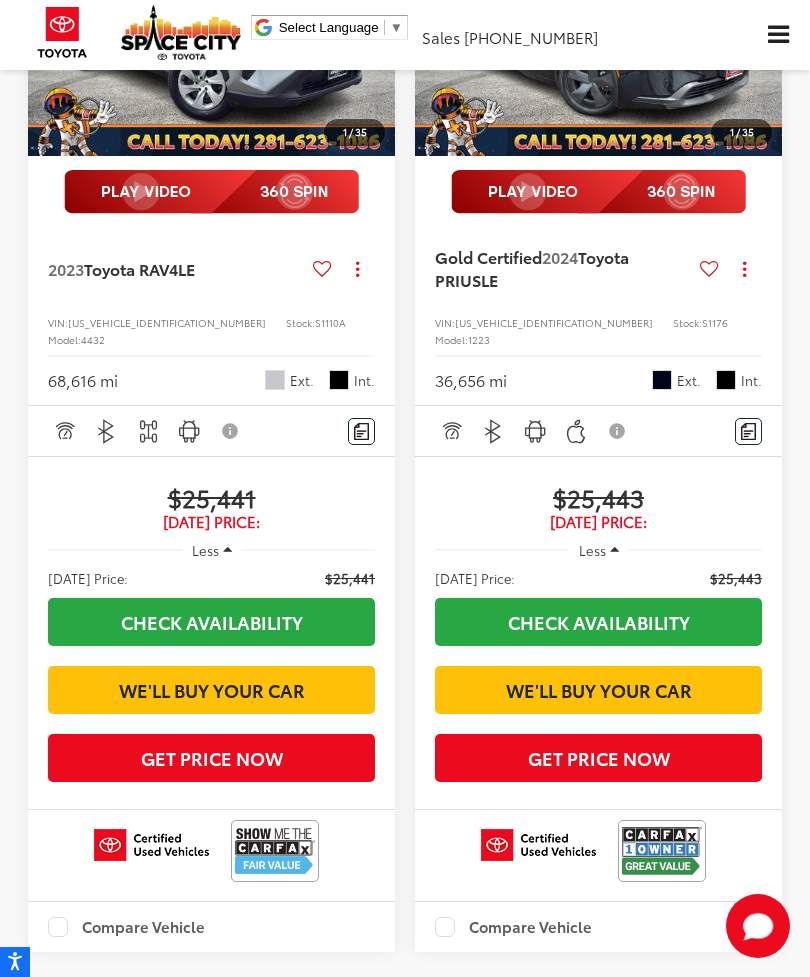 click at bounding box center (375, 18) 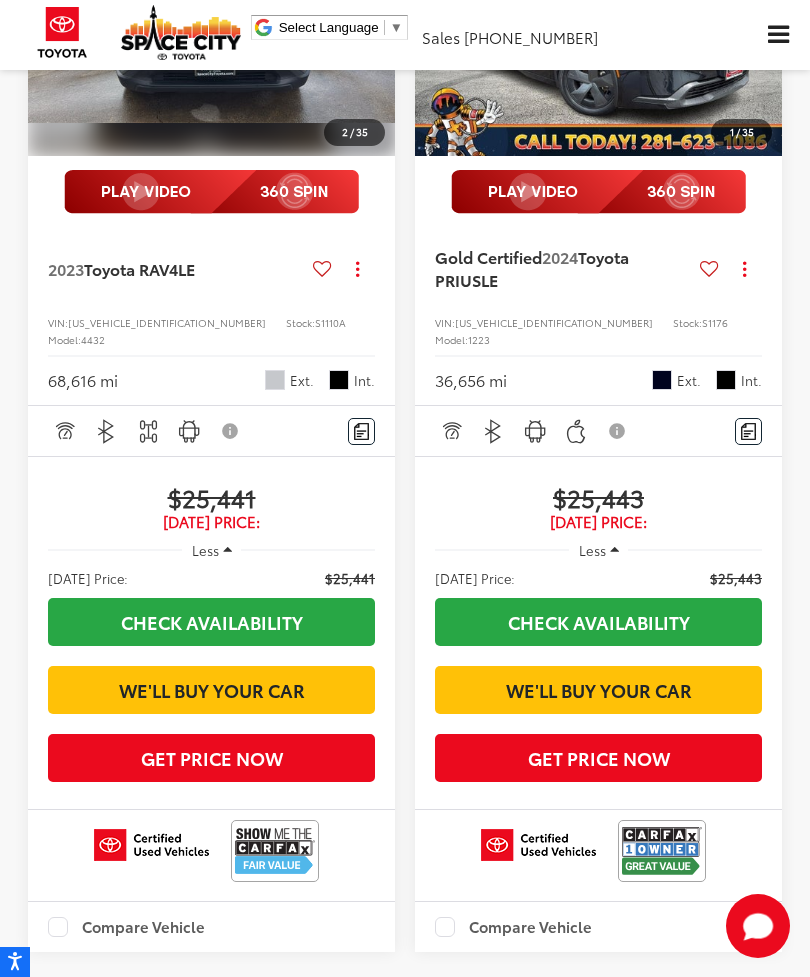 click at bounding box center [375, 18] 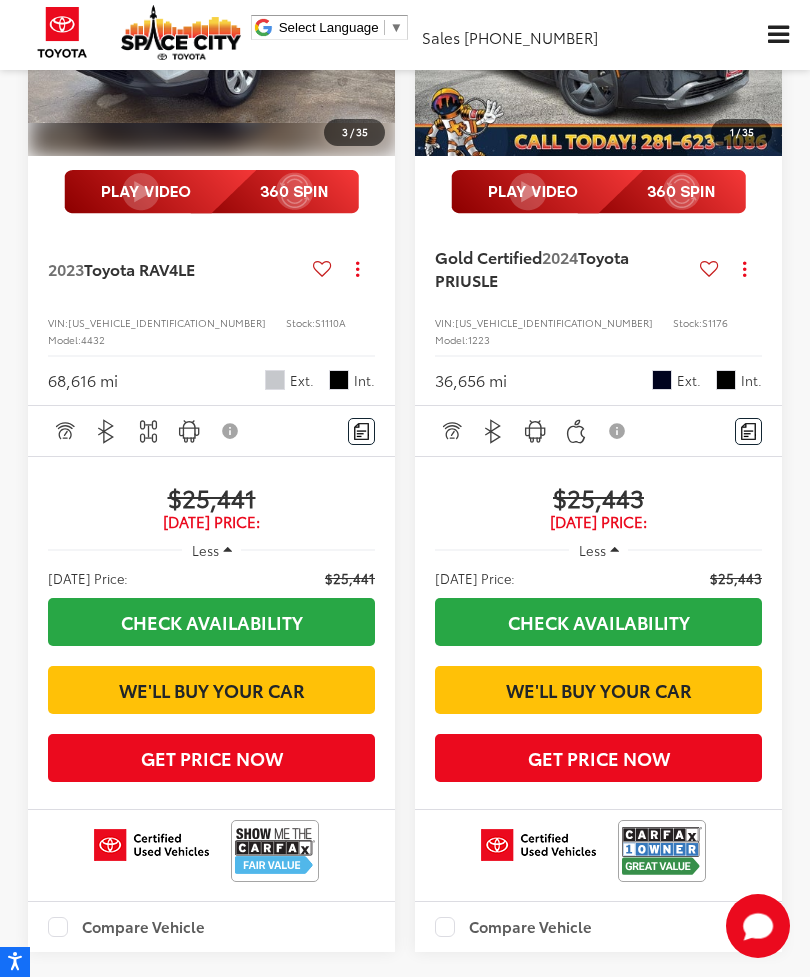 click at bounding box center [375, 18] 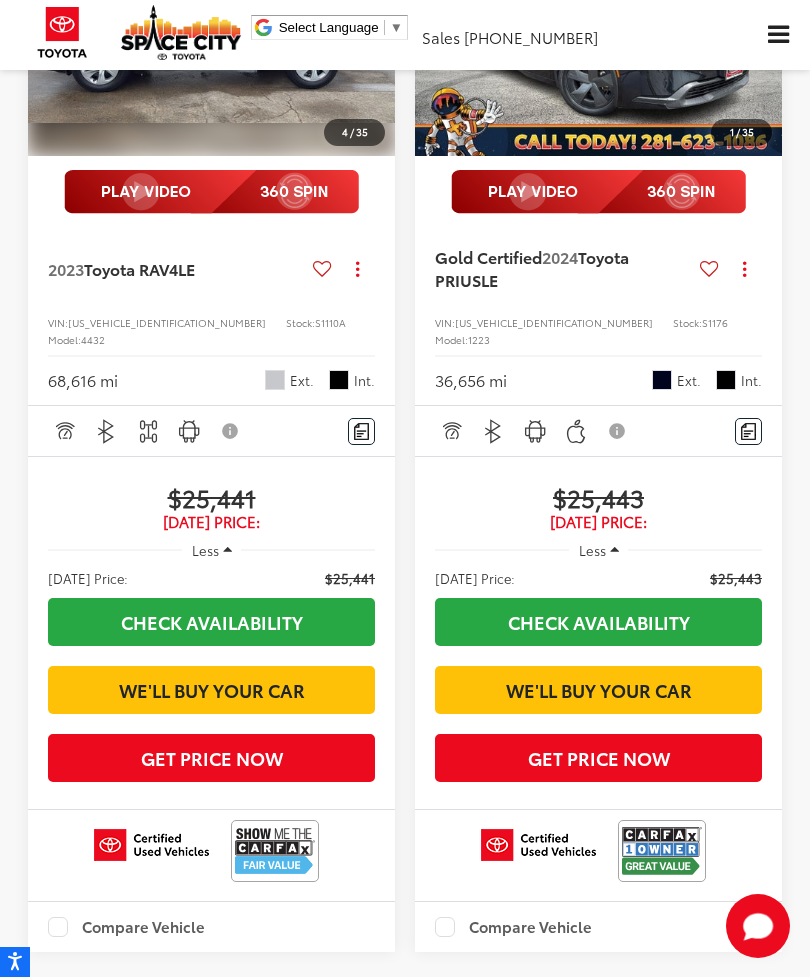 click at bounding box center [375, 18] 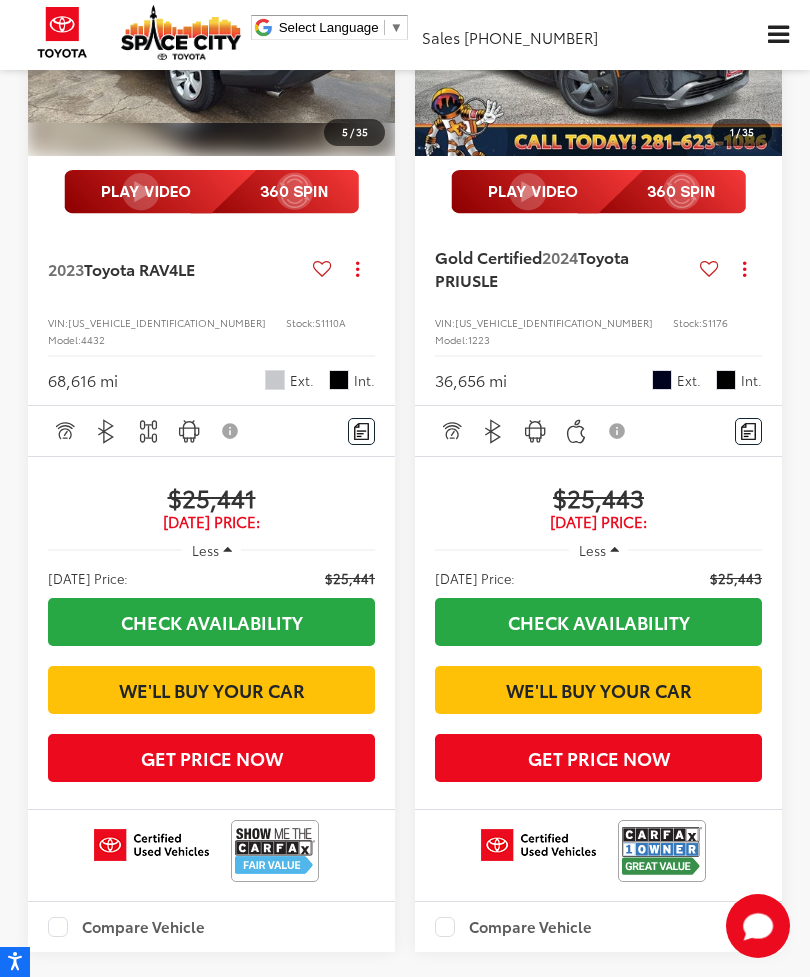 click at bounding box center [375, 18] 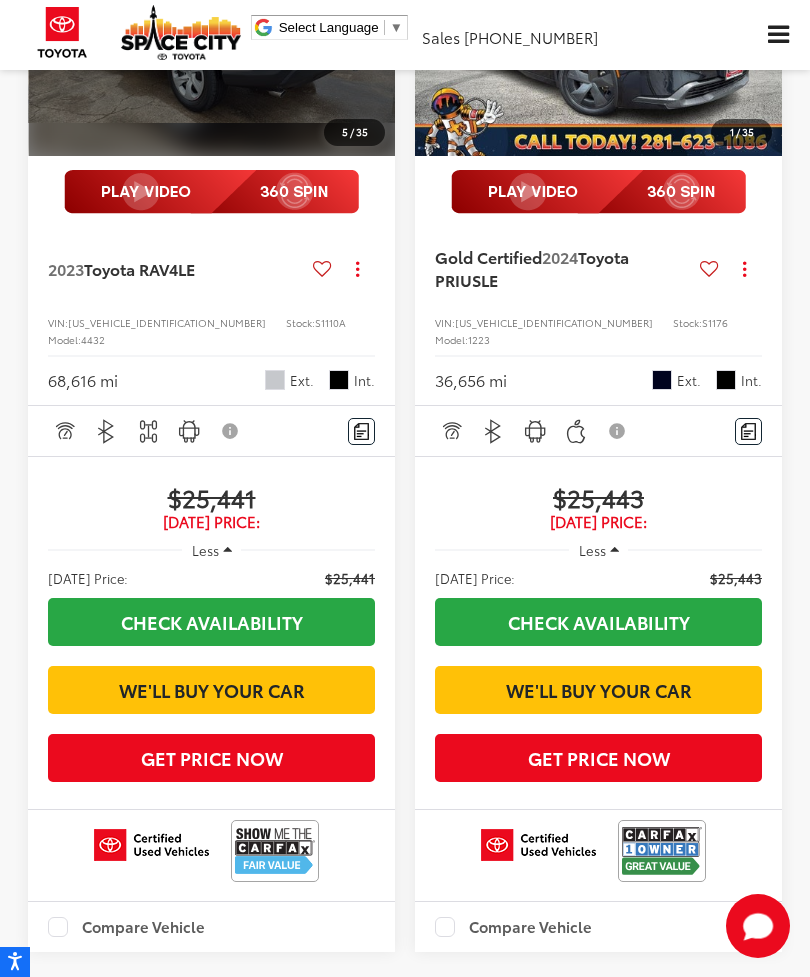 scroll, scrollTop: 0, scrollLeft: 1850, axis: horizontal 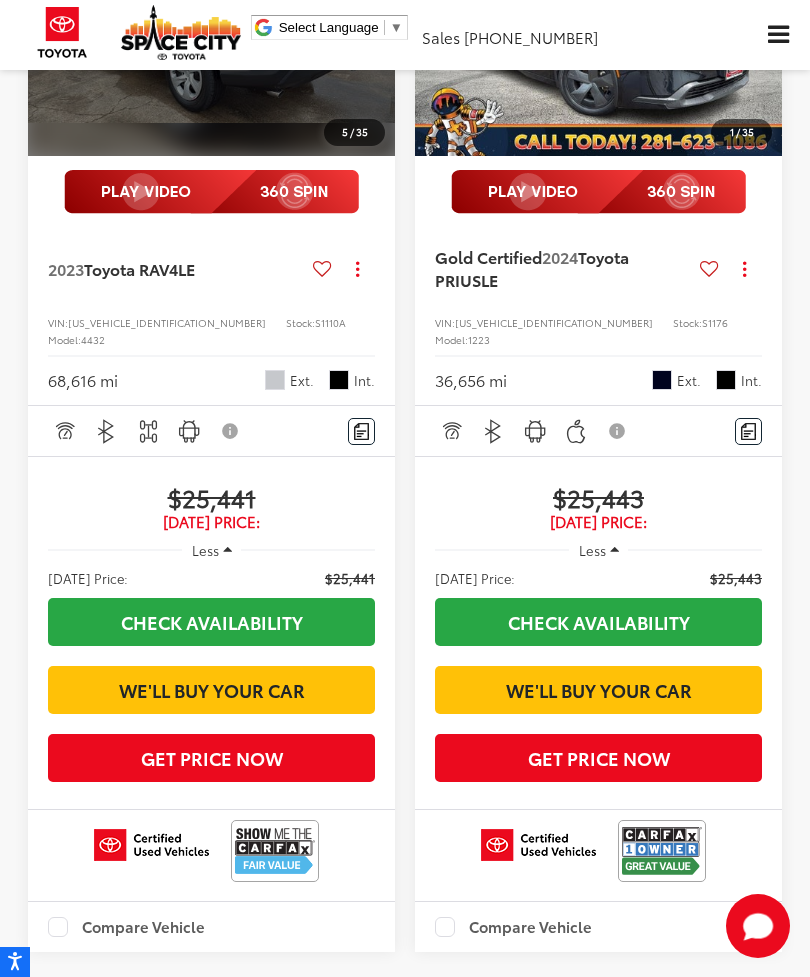 click on "View More" at bounding box center (212, 19) 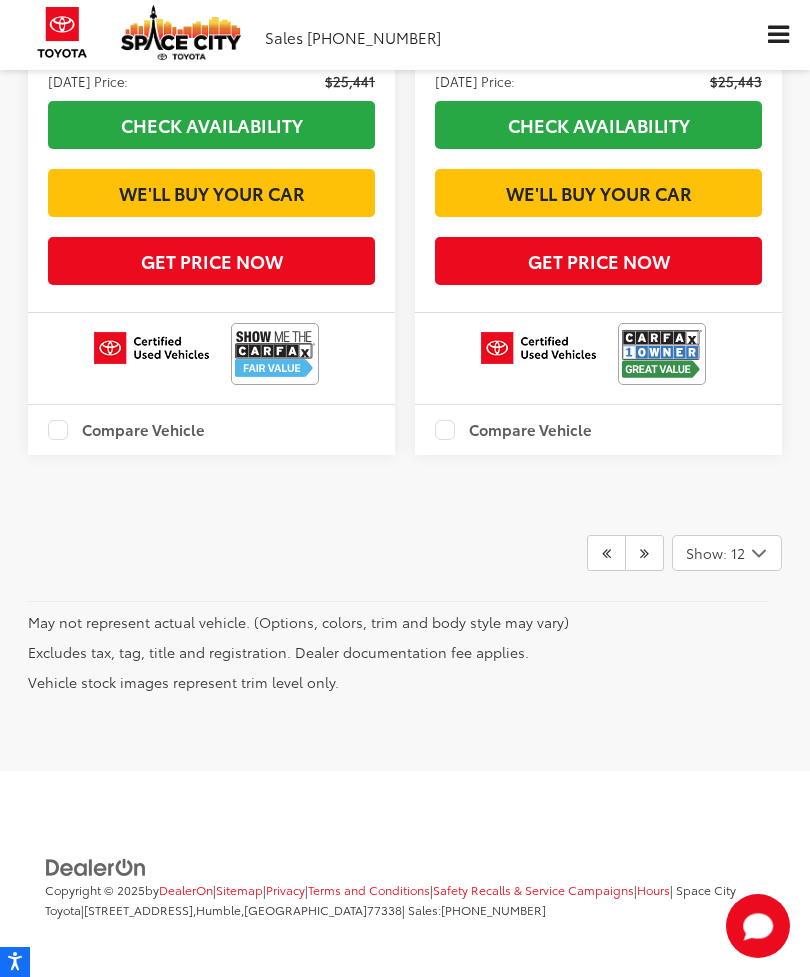 scroll, scrollTop: 6560, scrollLeft: 0, axis: vertical 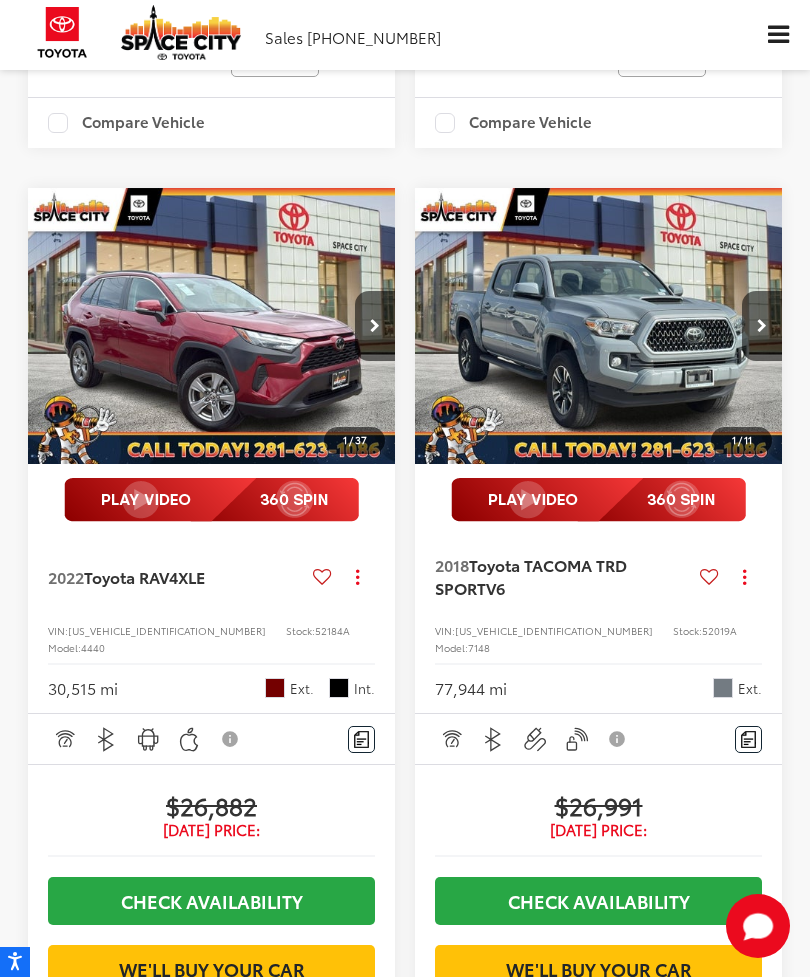 click at bounding box center [375, 326] 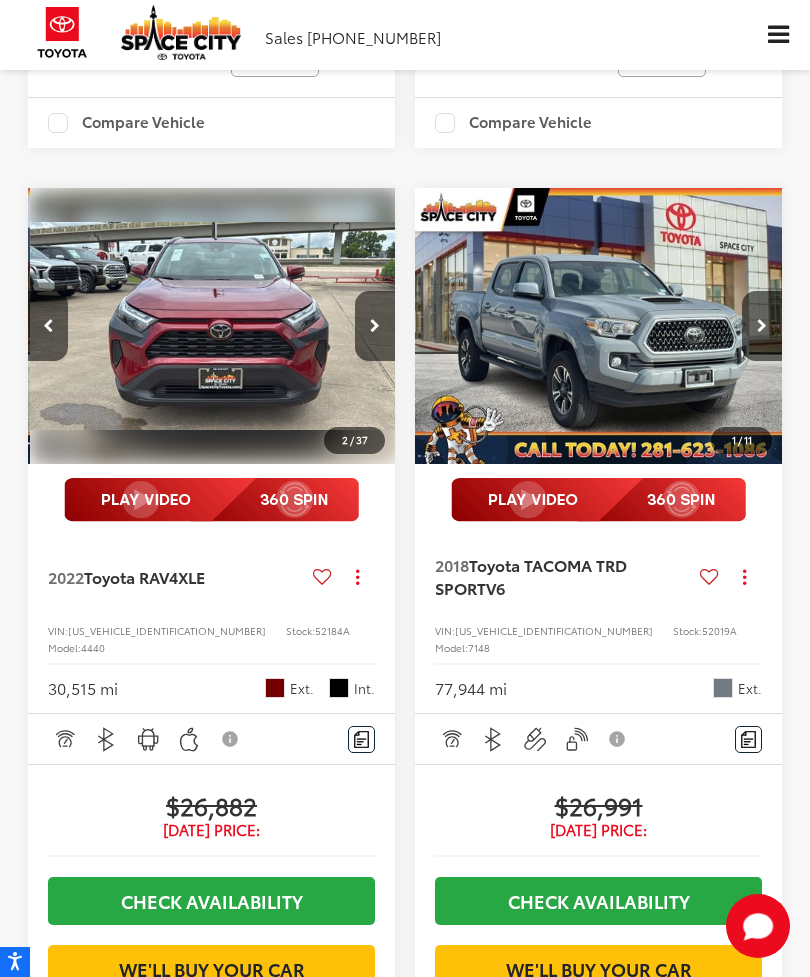 scroll, scrollTop: 0, scrollLeft: 370, axis: horizontal 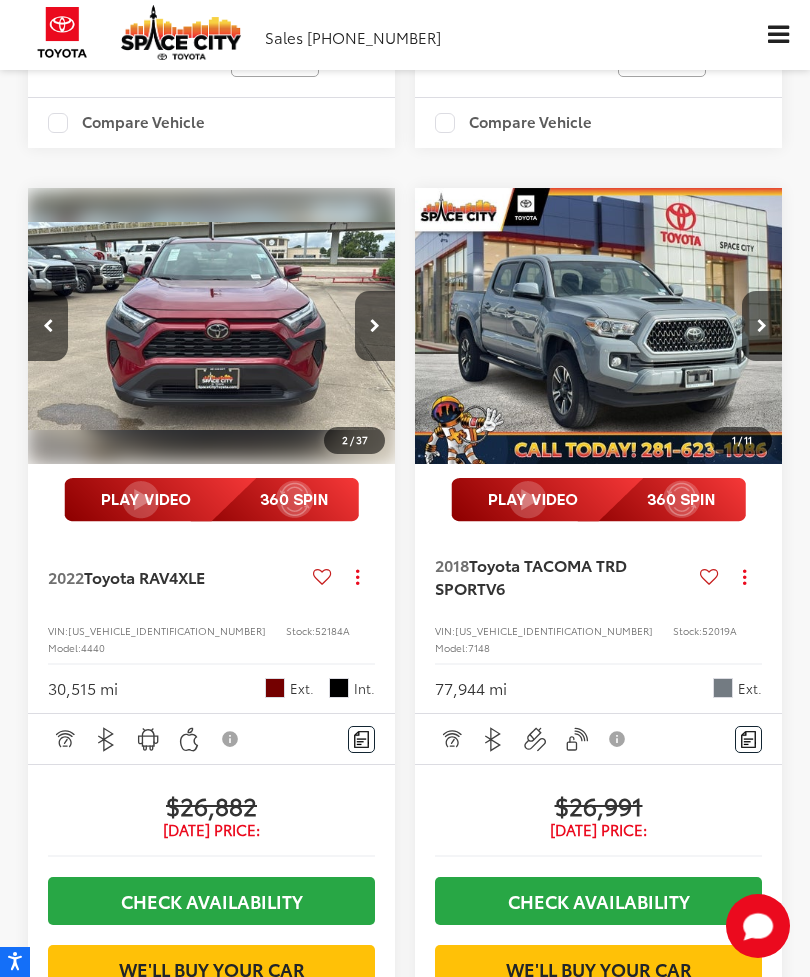 click at bounding box center [375, 326] 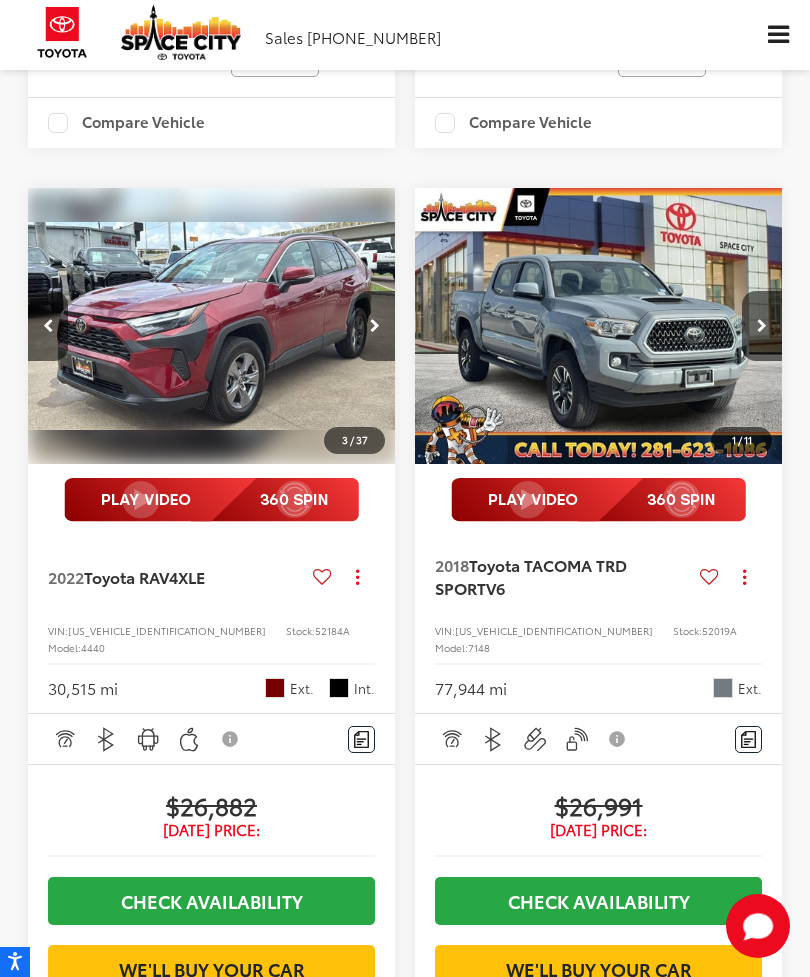 scroll, scrollTop: 0, scrollLeft: 740, axis: horizontal 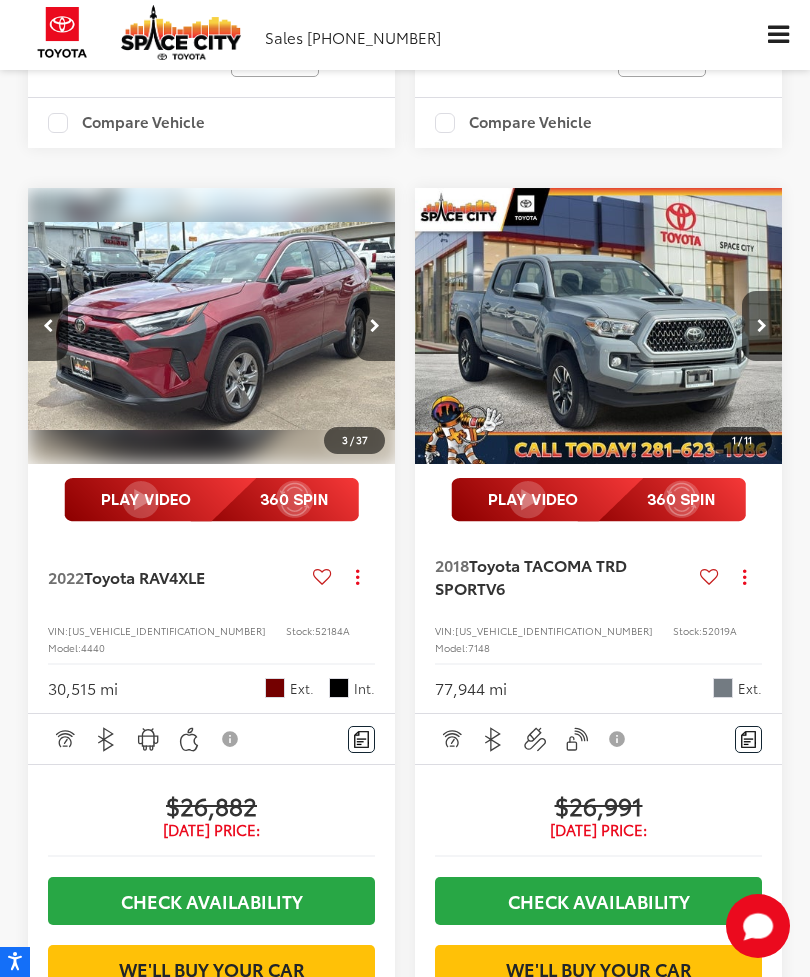 click at bounding box center (375, 326) 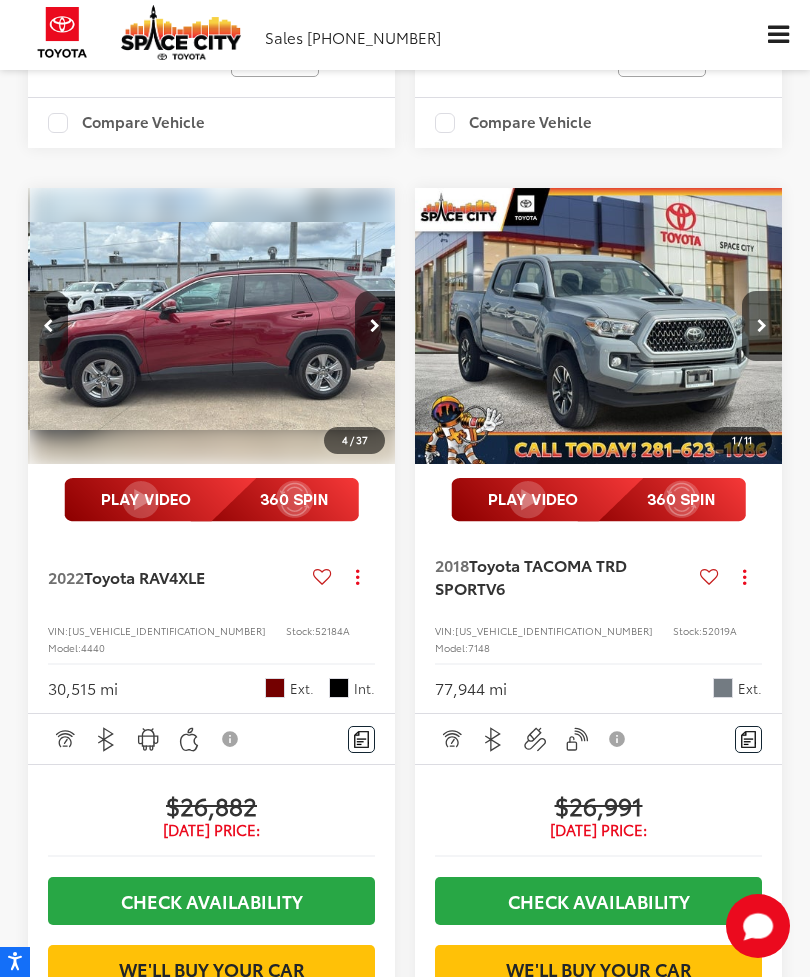 scroll, scrollTop: 0, scrollLeft: 1110, axis: horizontal 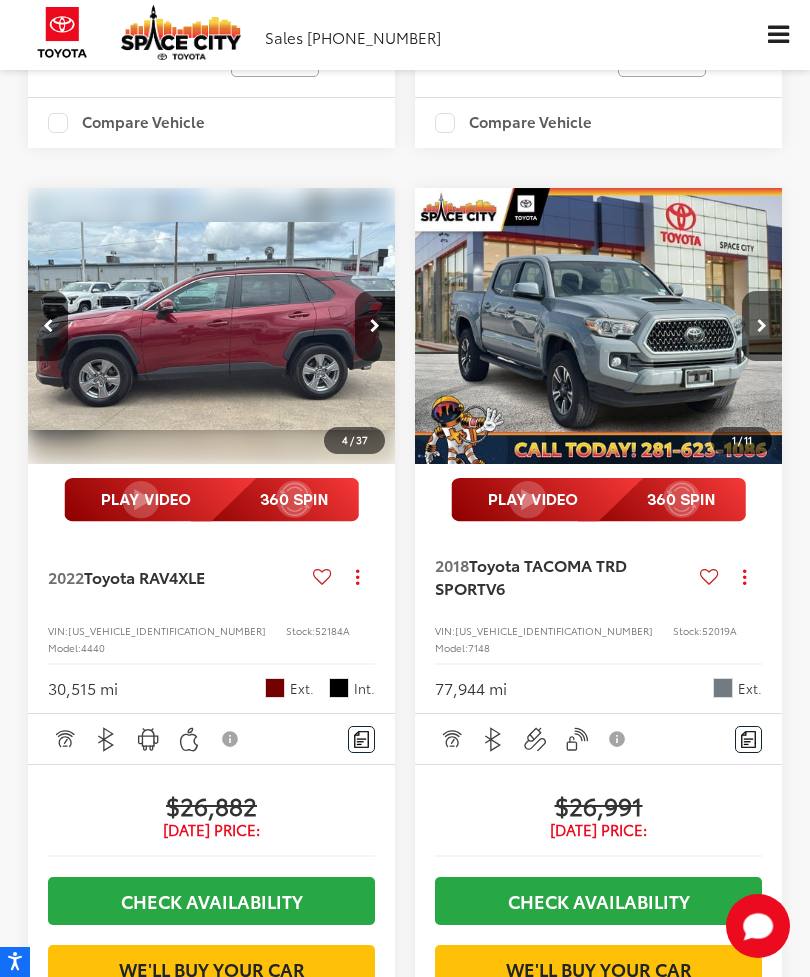 click at bounding box center [375, 326] 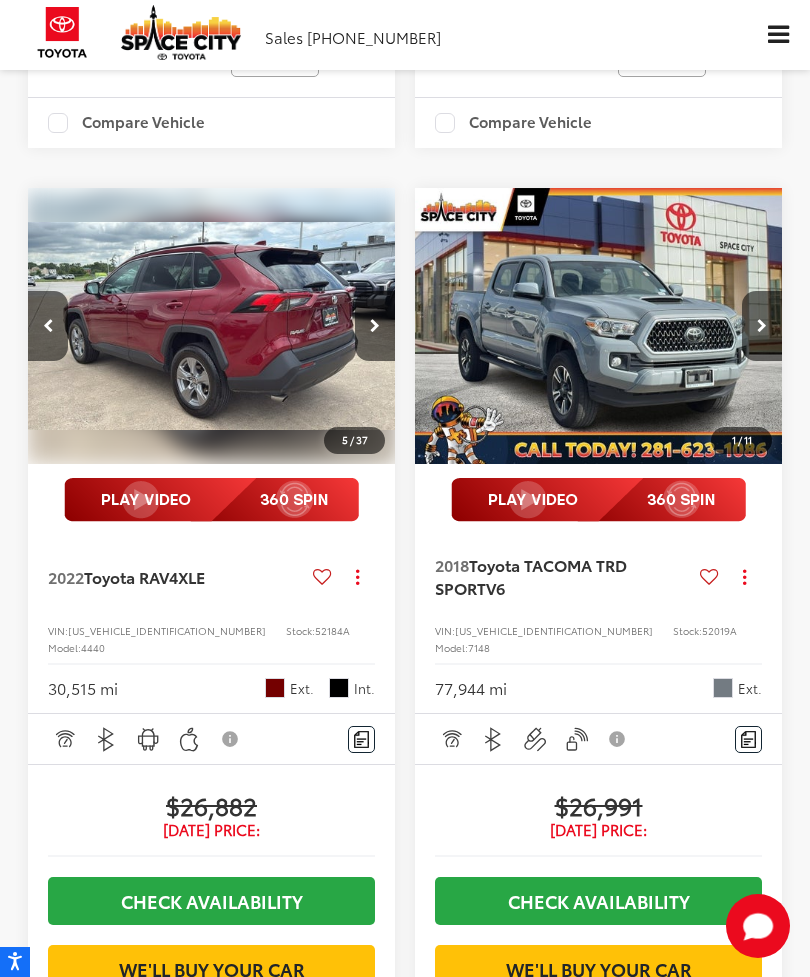 click at bounding box center [375, 326] 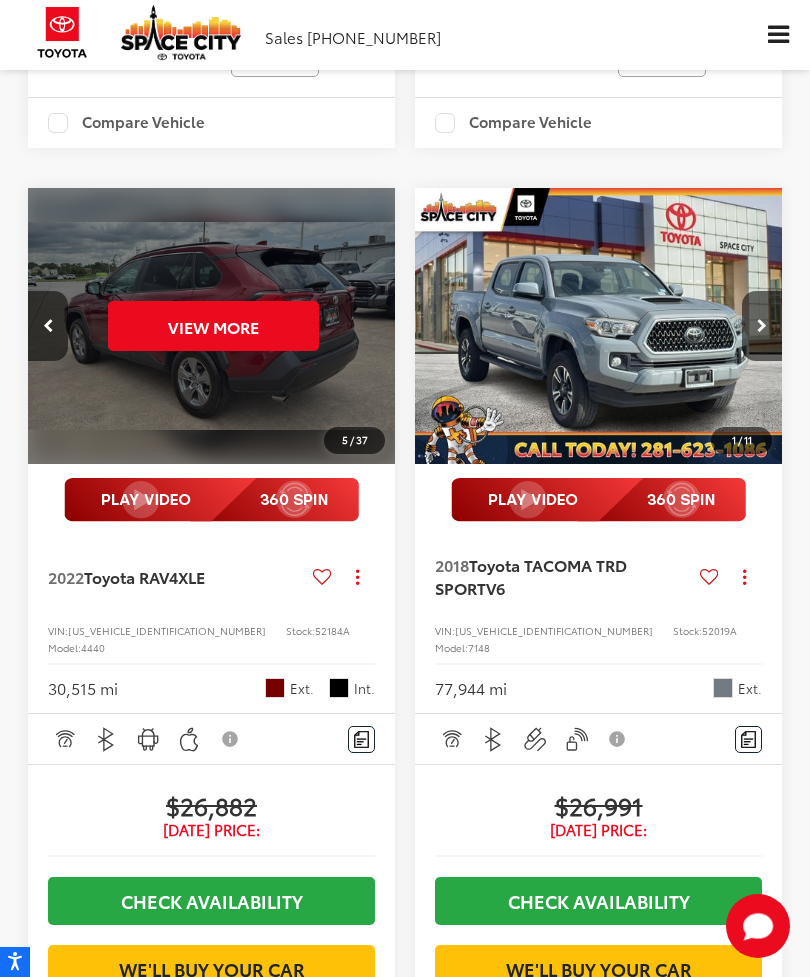 scroll, scrollTop: 0, scrollLeft: 1850, axis: horizontal 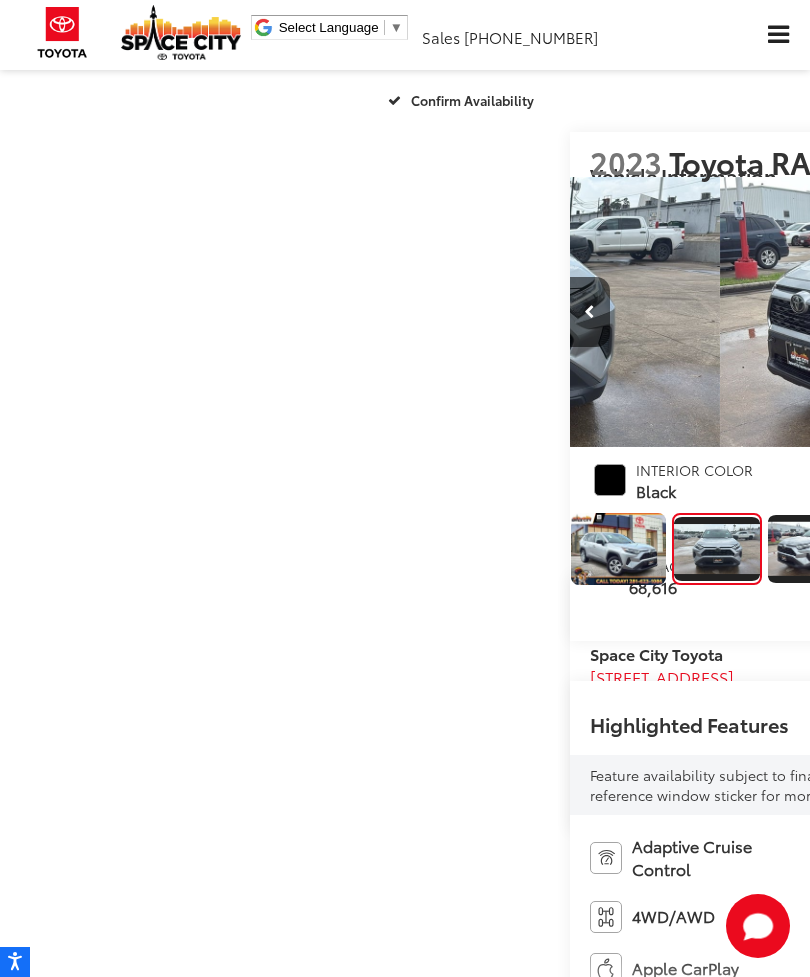 click at bounding box center [1030, 312] 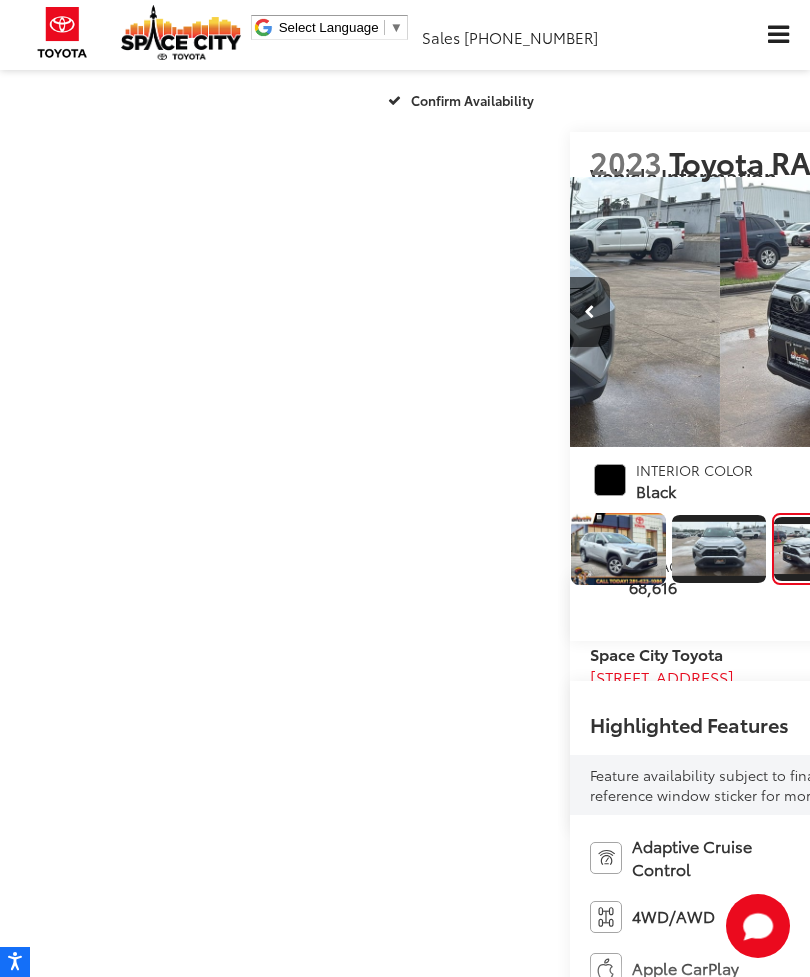 scroll, scrollTop: 0, scrollLeft: 1434, axis: horizontal 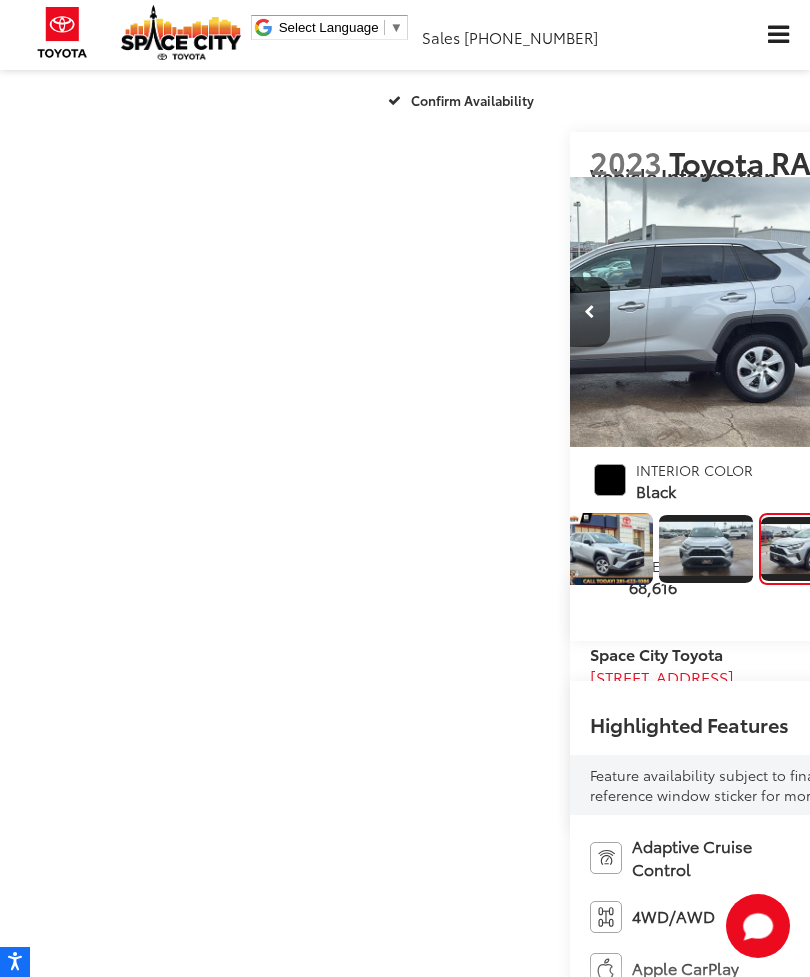 click at bounding box center (1030, 312) 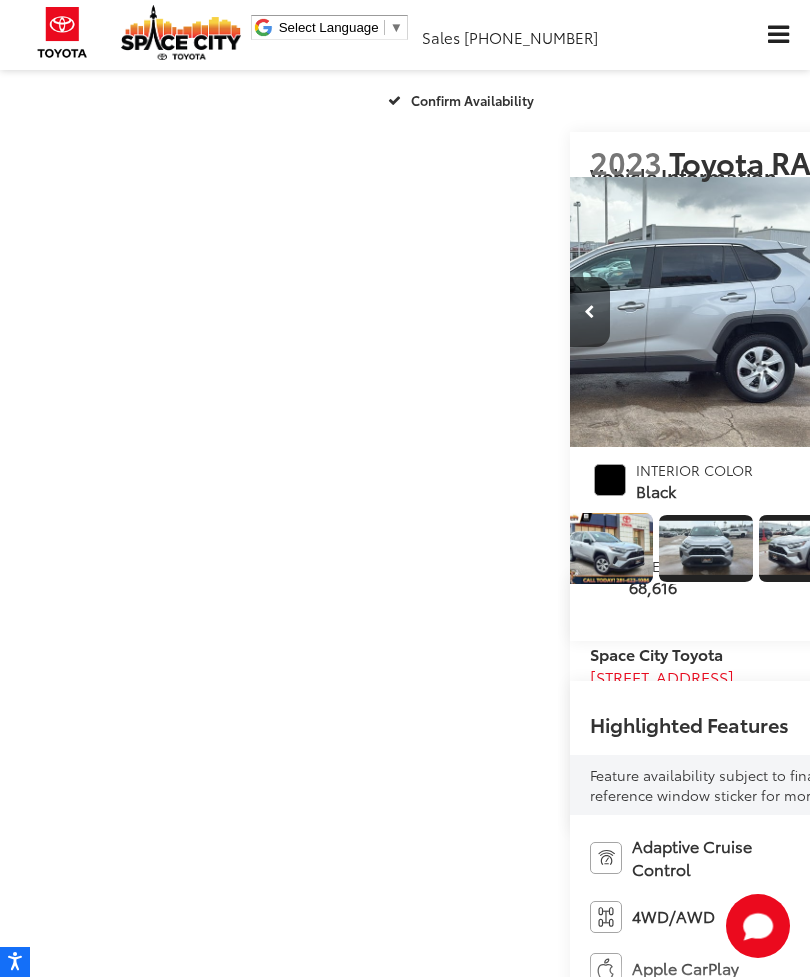 scroll, scrollTop: 0, scrollLeft: 2318, axis: horizontal 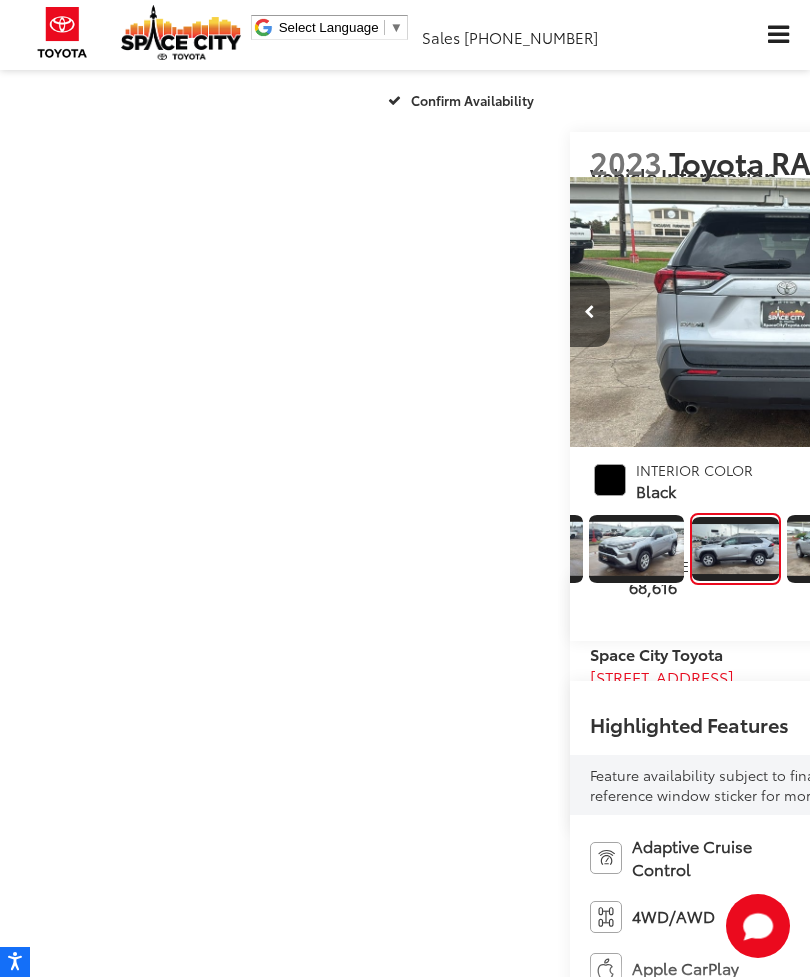 click at bounding box center (1030, 312) 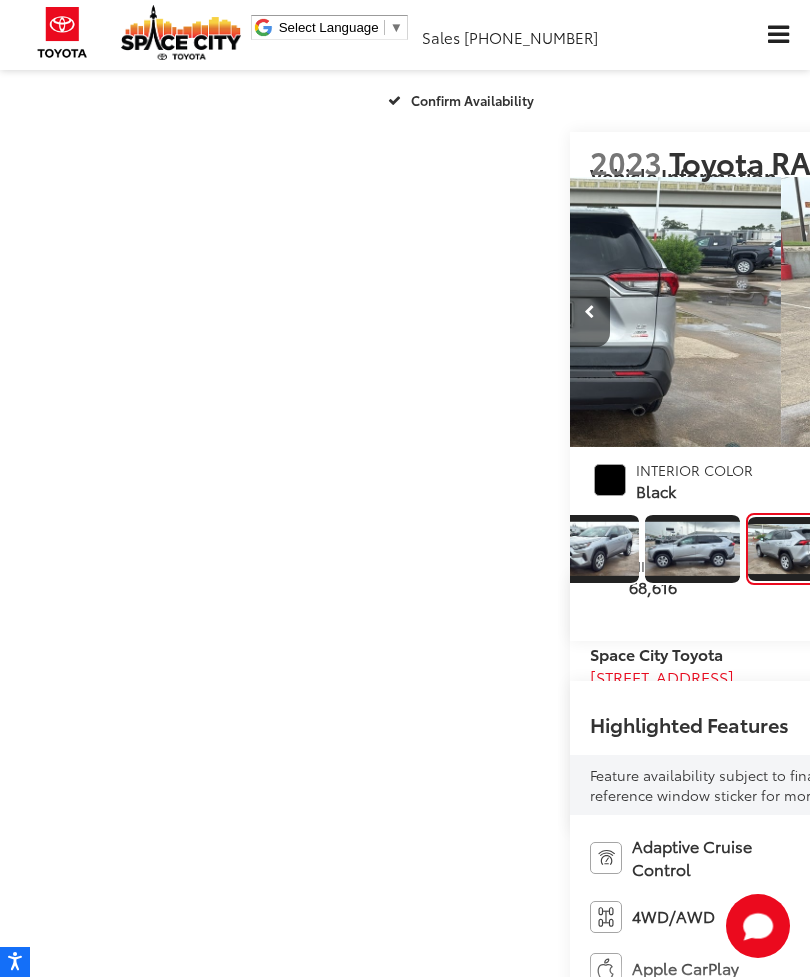 scroll, scrollTop: 0, scrollLeft: 299, axis: horizontal 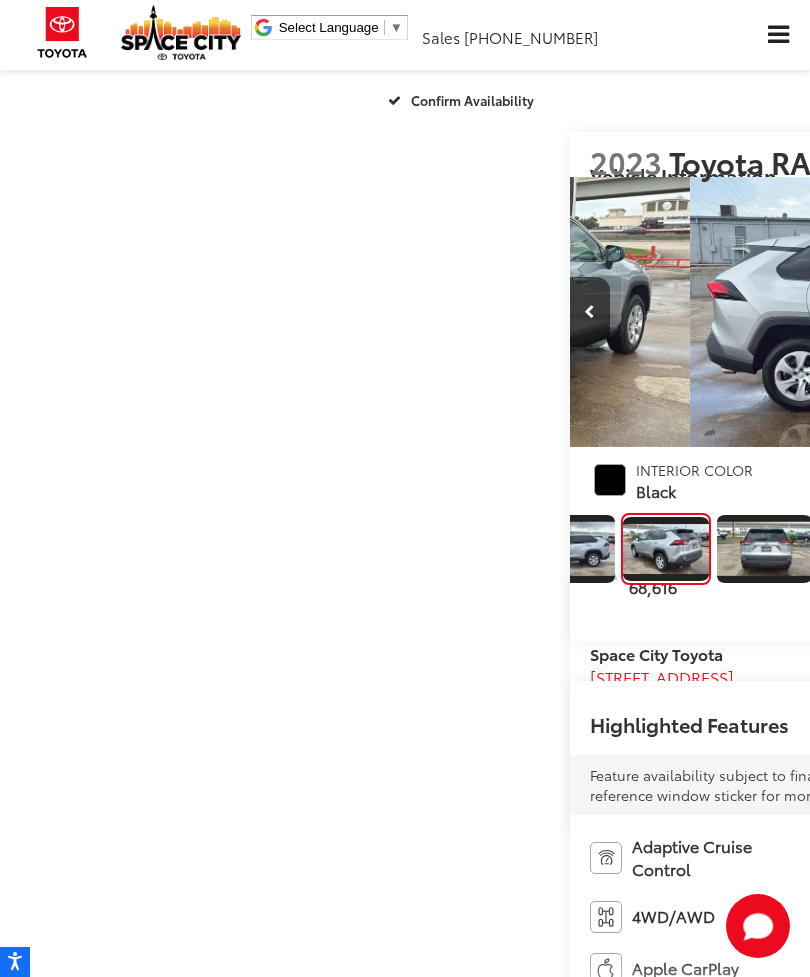 click at bounding box center [1030, 312] 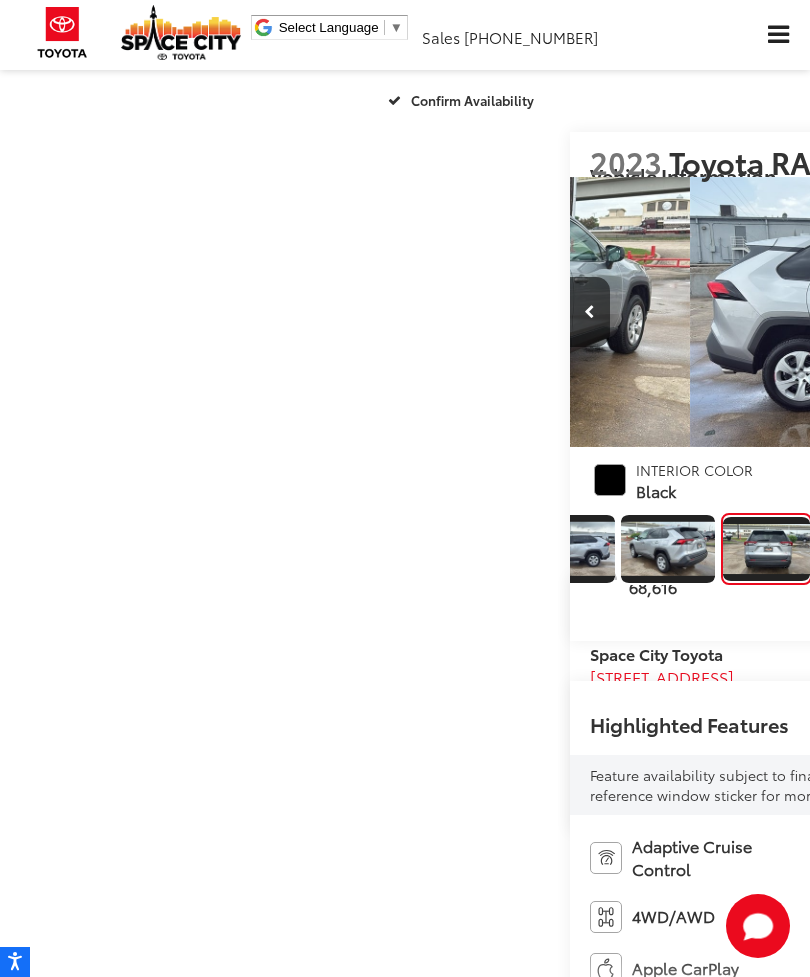 scroll, scrollTop: 0, scrollLeft: 3922, axis: horizontal 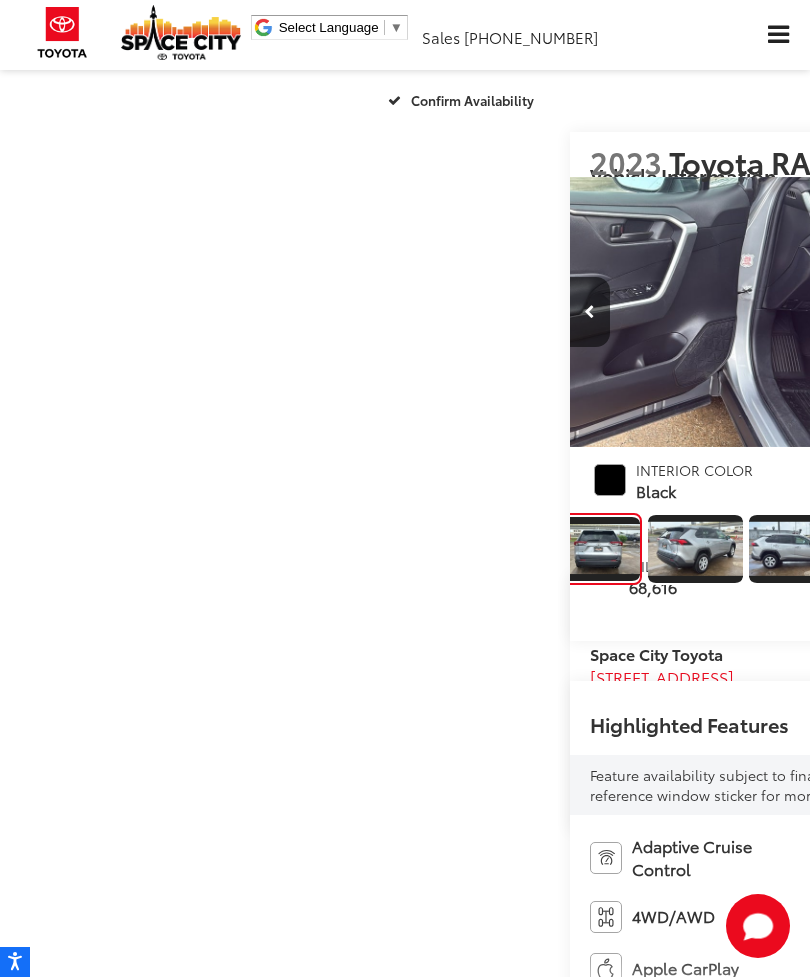 click at bounding box center (1030, 312) 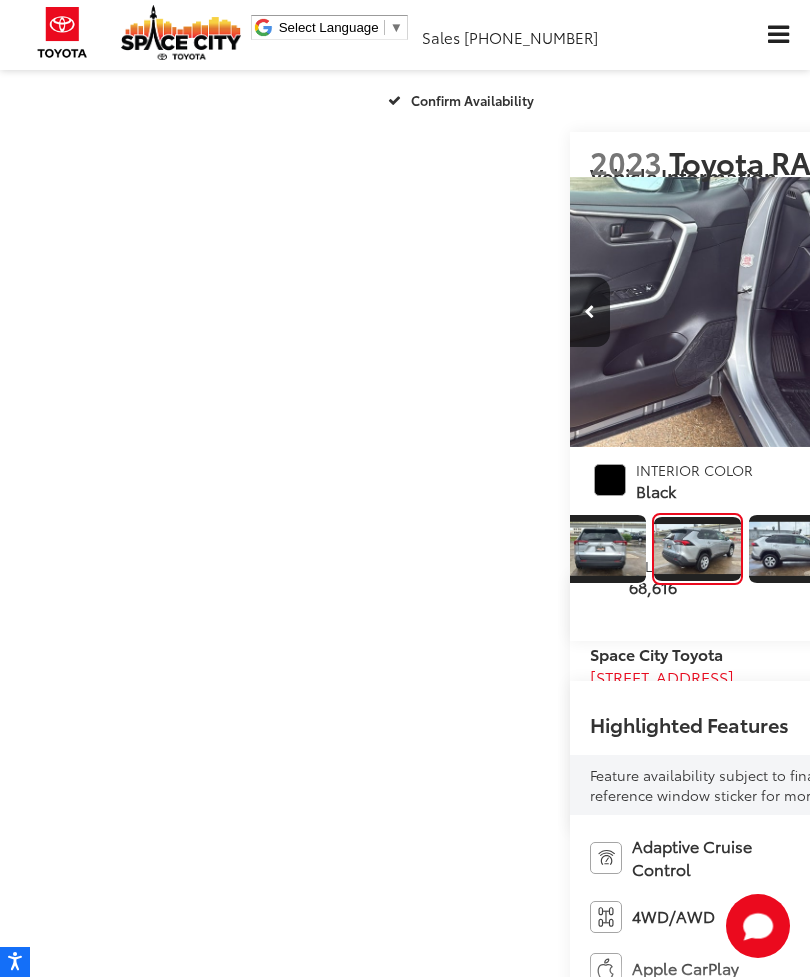 scroll, scrollTop: 0, scrollLeft: 644, axis: horizontal 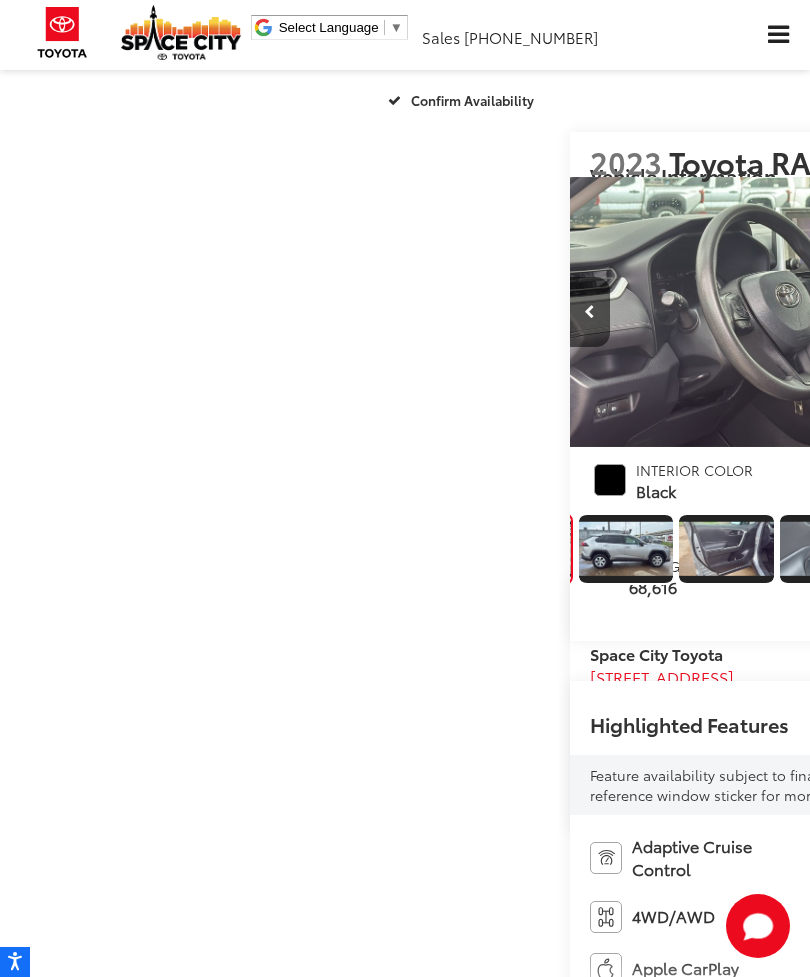 click at bounding box center (1030, 312) 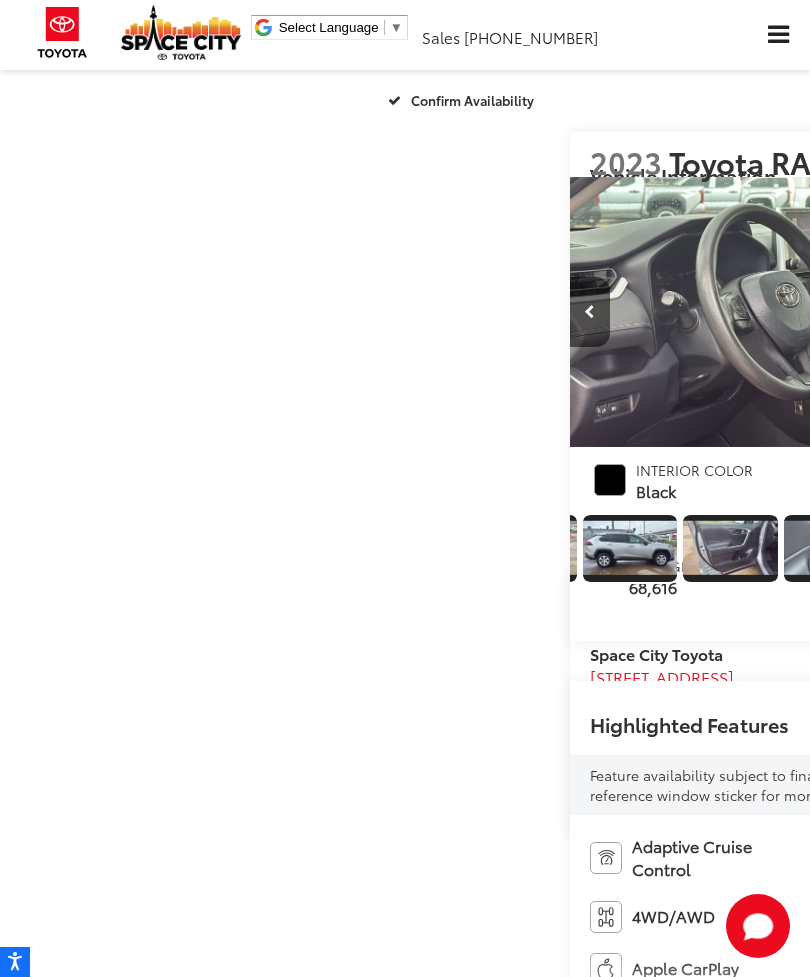 scroll, scrollTop: 0, scrollLeft: 5481, axis: horizontal 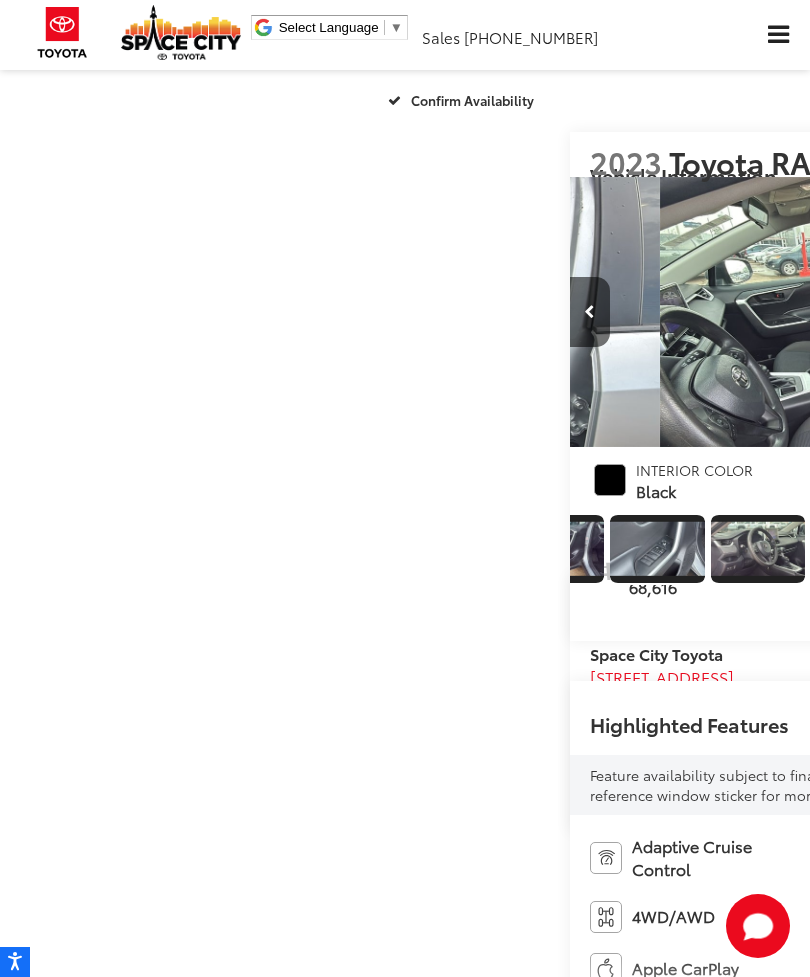 click at bounding box center [1030, 312] 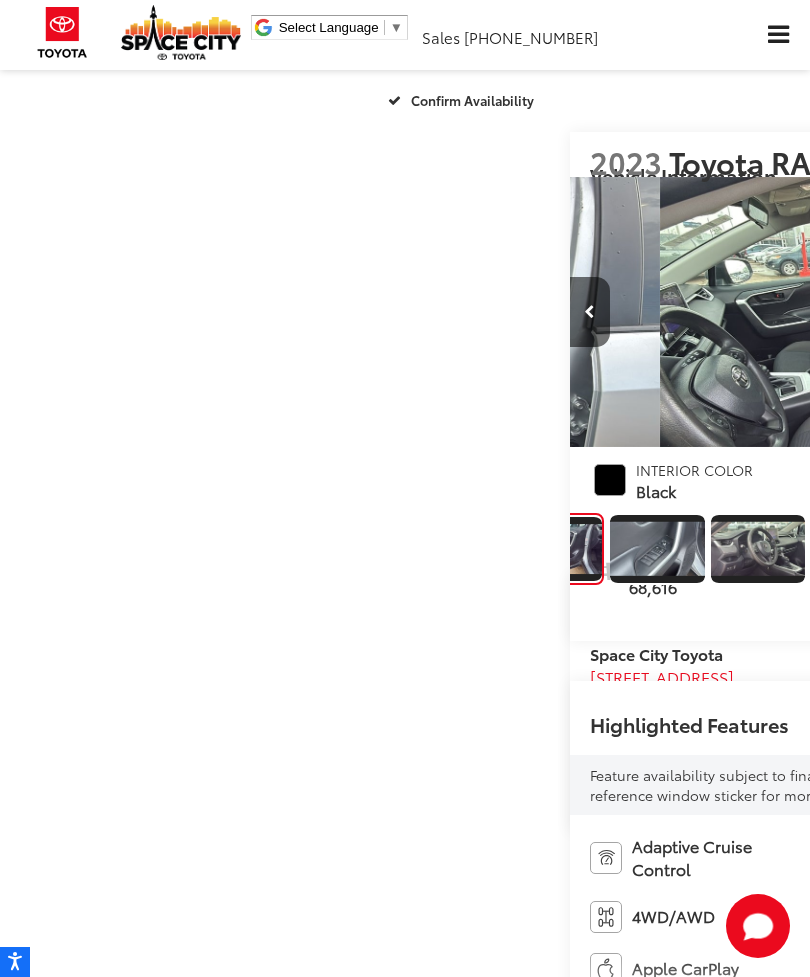 scroll, scrollTop: 0, scrollLeft: 6320, axis: horizontal 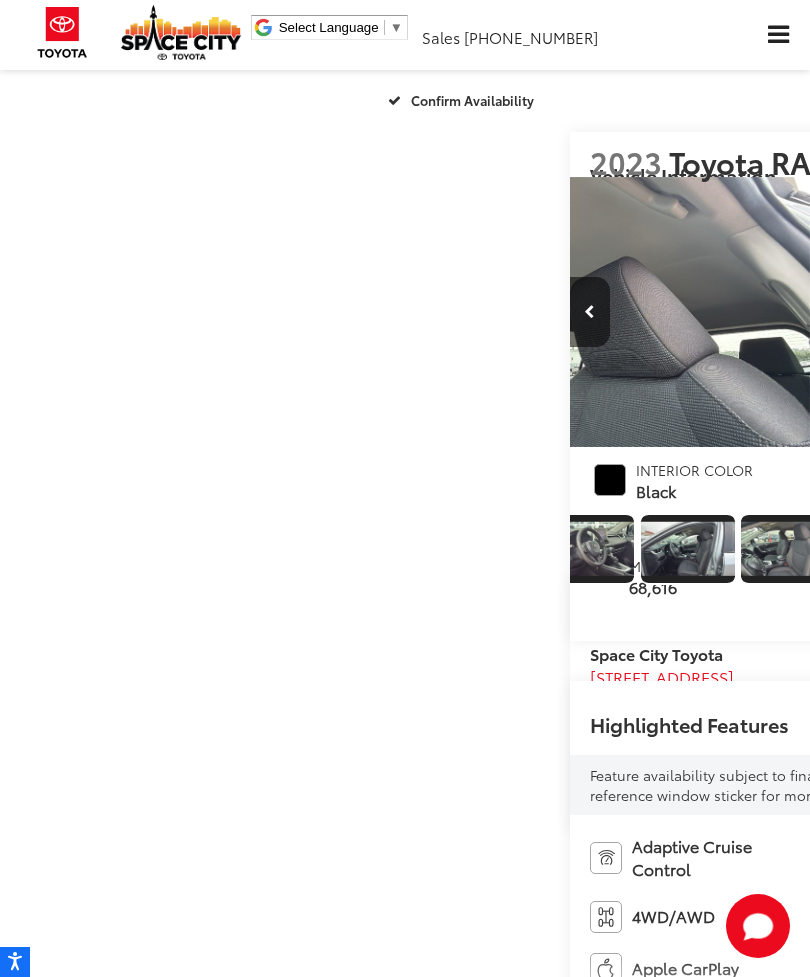 click at bounding box center [1030, 312] 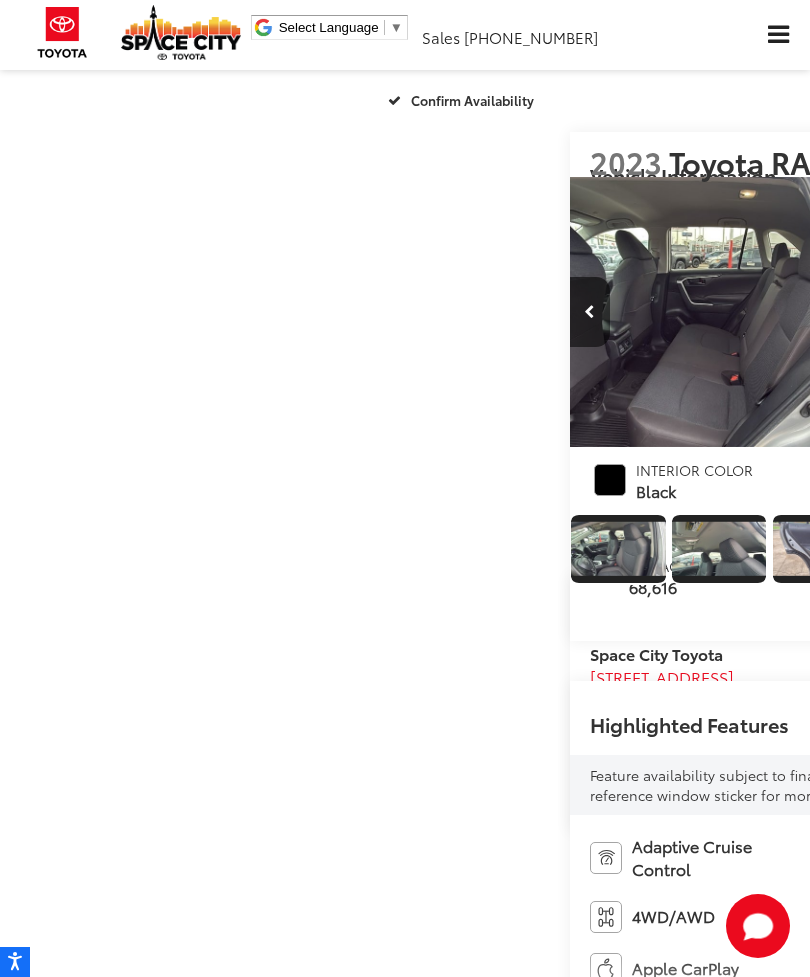 click at bounding box center [1030, 312] 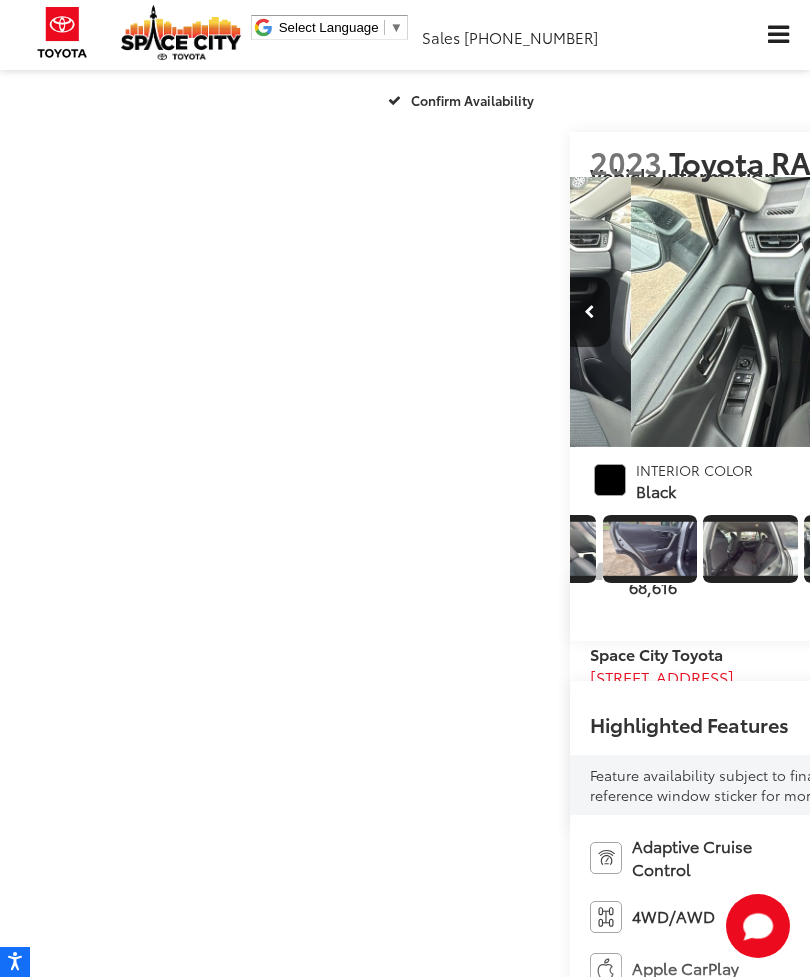 click at bounding box center (1030, 312) 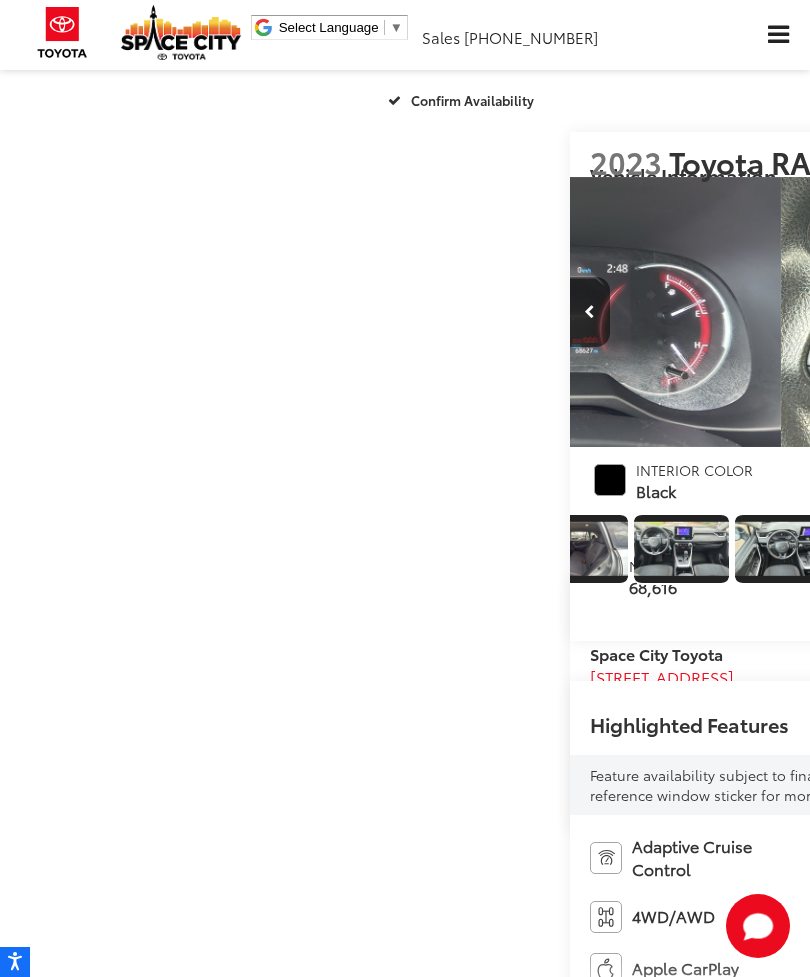click at bounding box center [1030, 312] 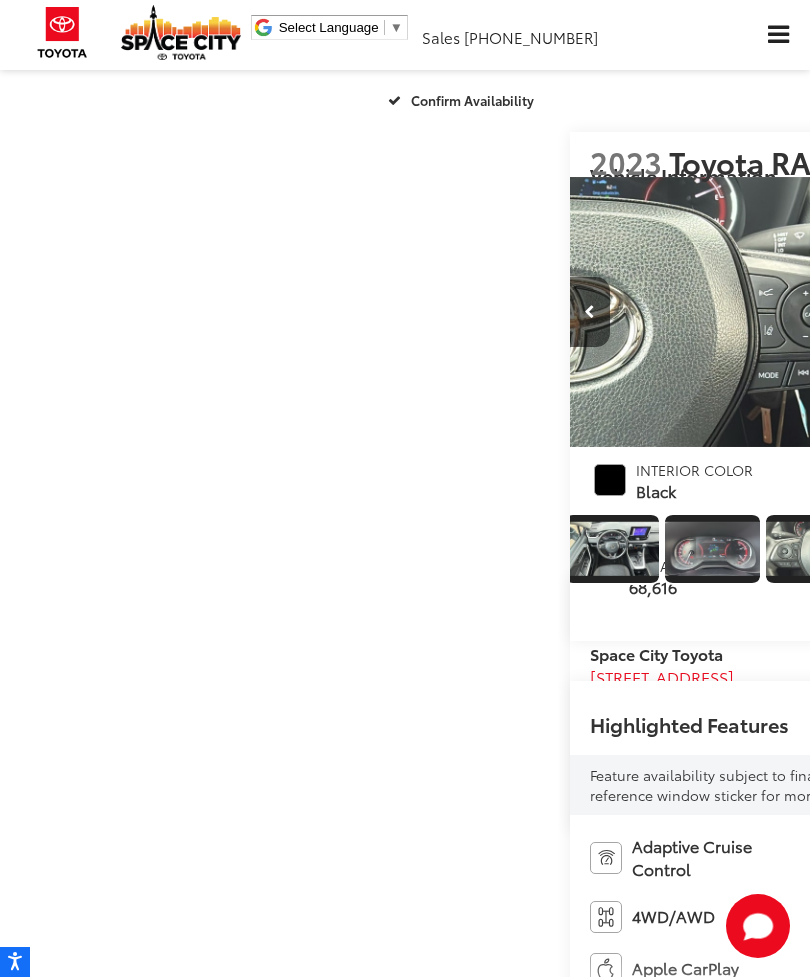 click at bounding box center [1030, 312] 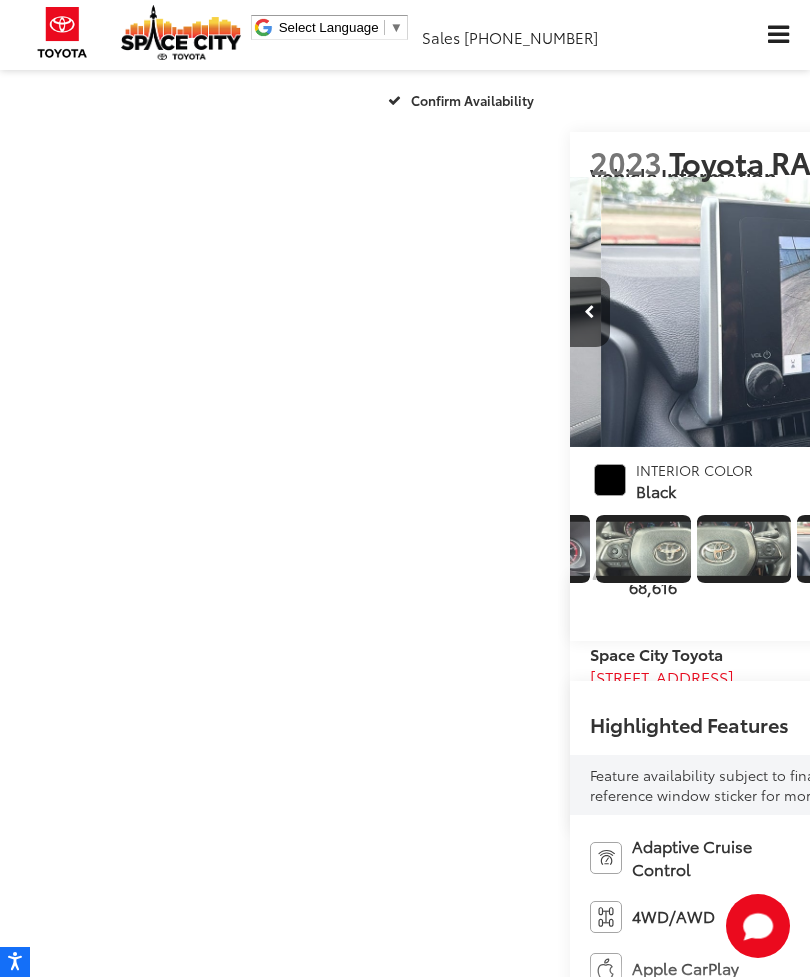 click at bounding box center [1030, 312] 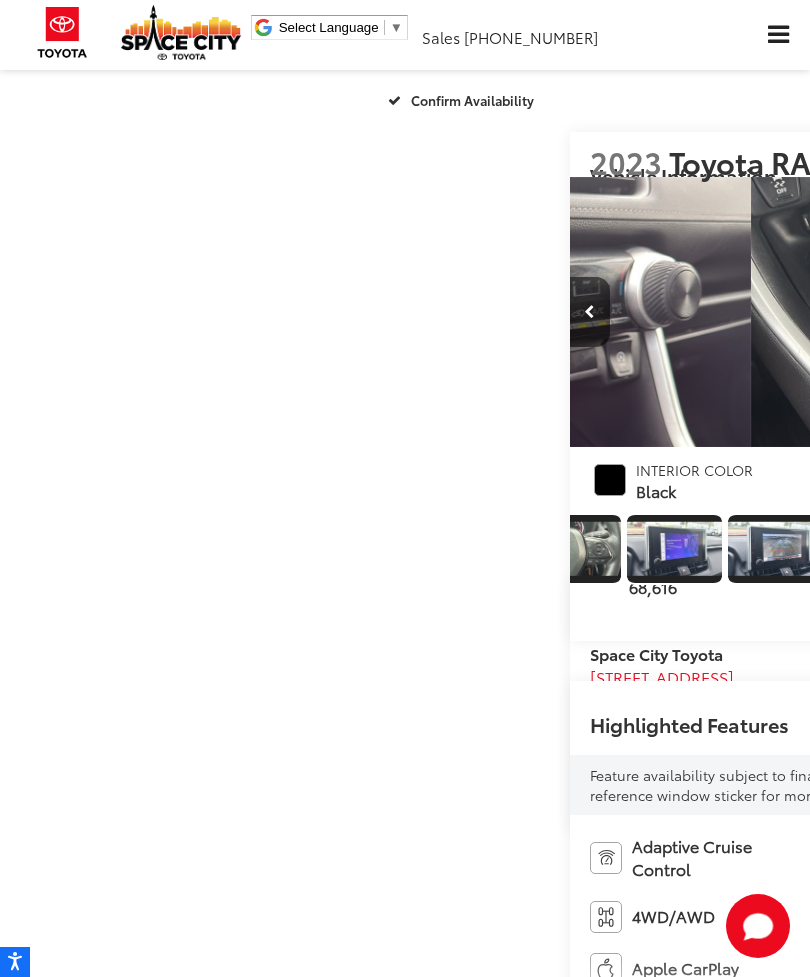 click at bounding box center [1030, 312] 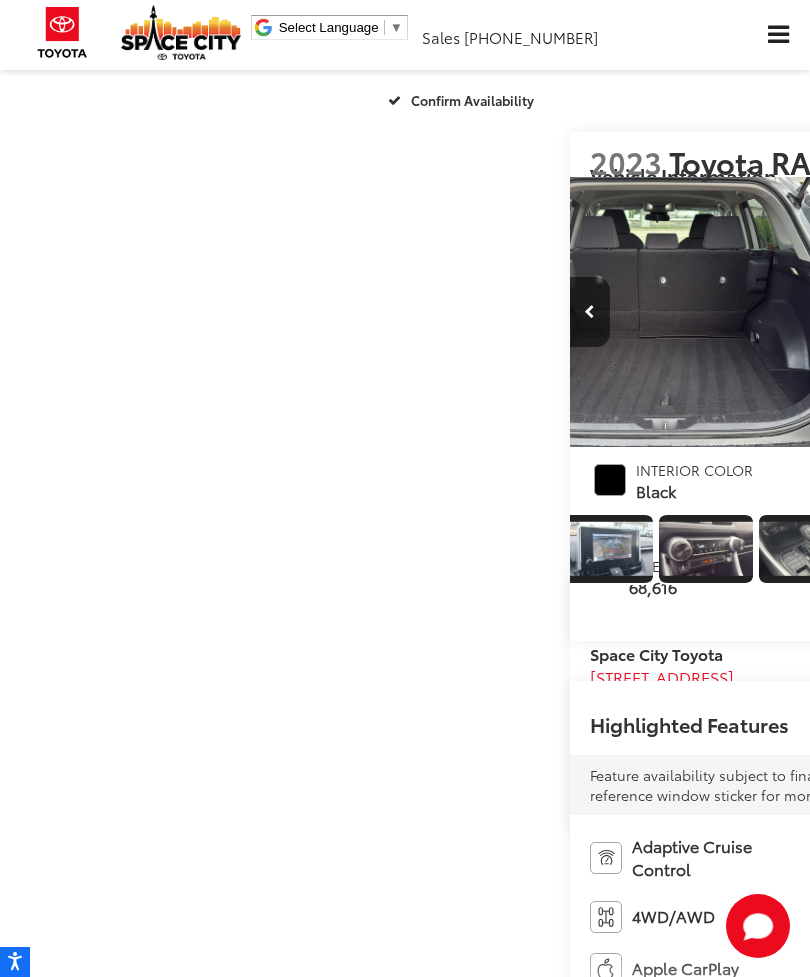 click at bounding box center (1030, 312) 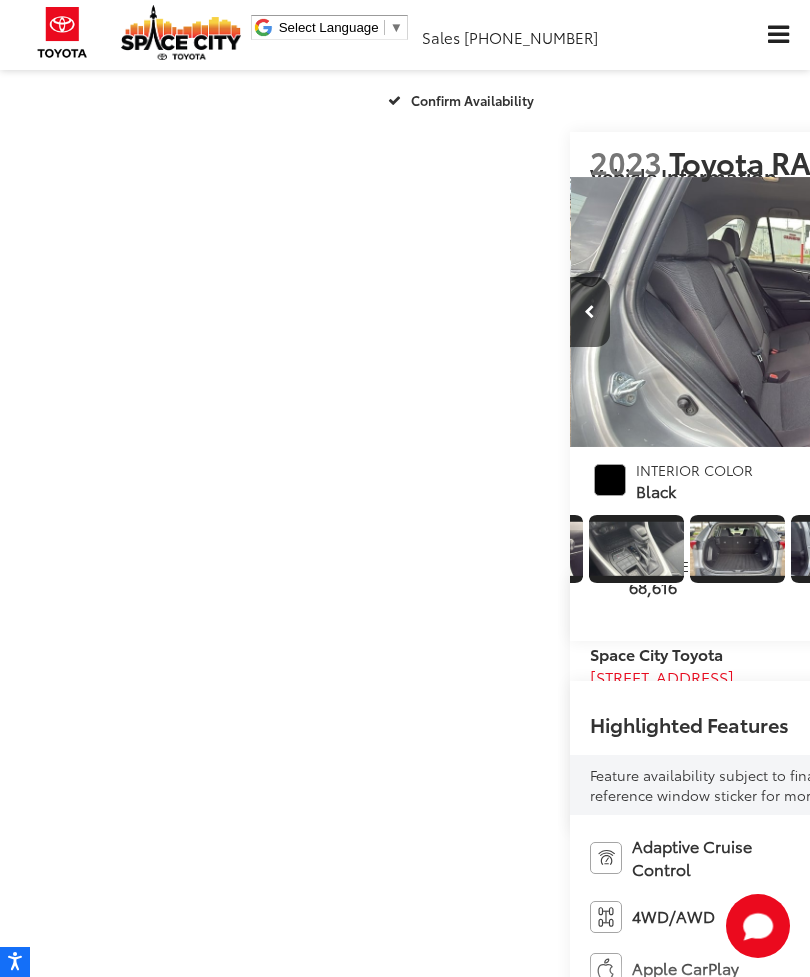 click at bounding box center (1030, 312) 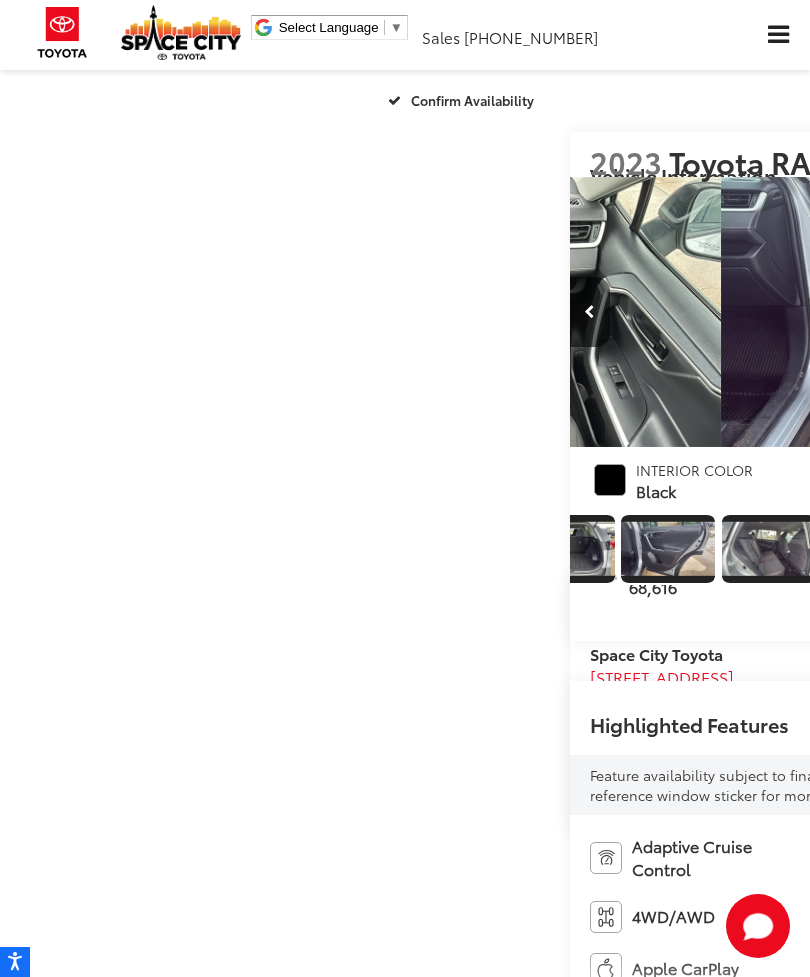 click at bounding box center [1030, 312] 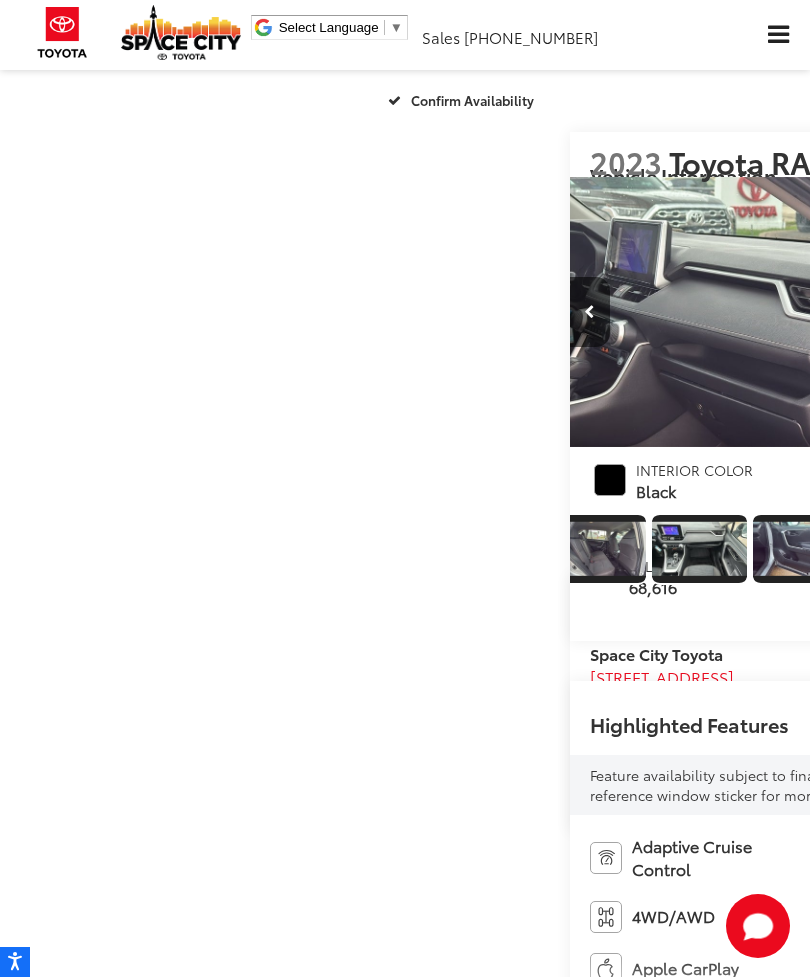 click at bounding box center (1030, 312) 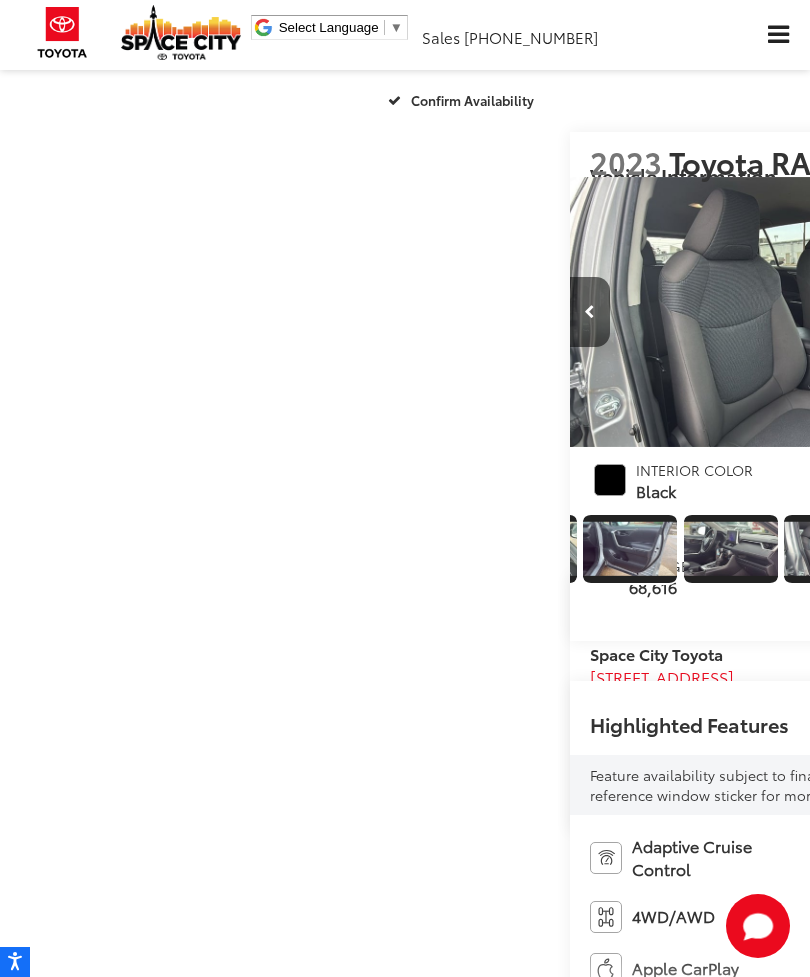 click at bounding box center (1030, 312) 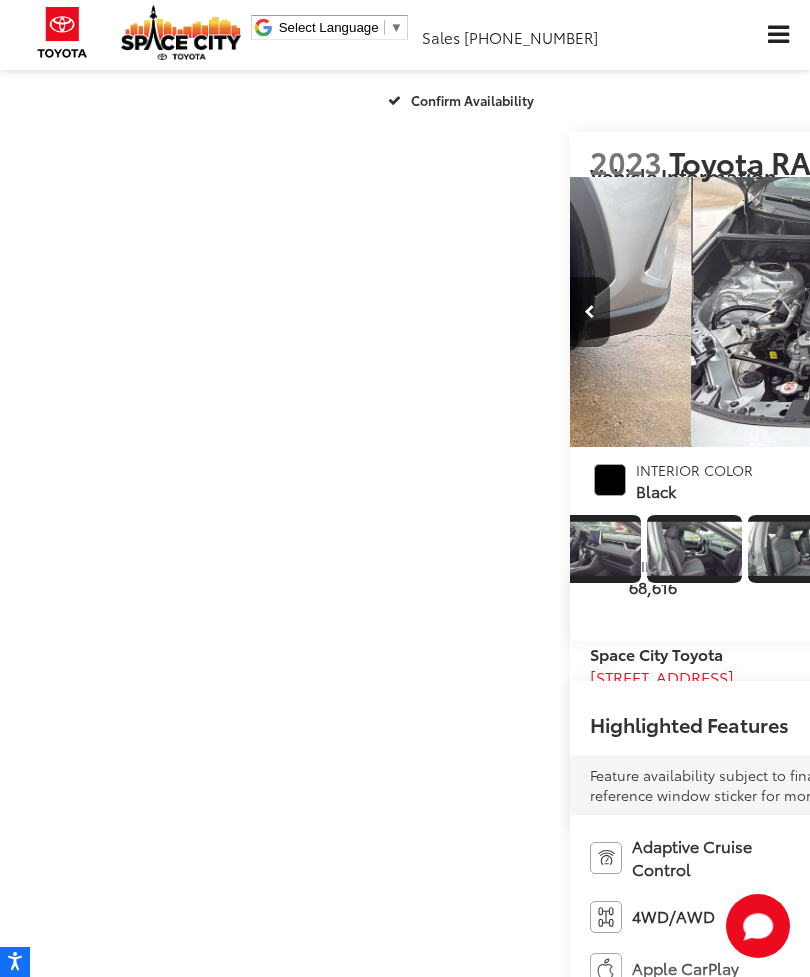 click at bounding box center [1030, 312] 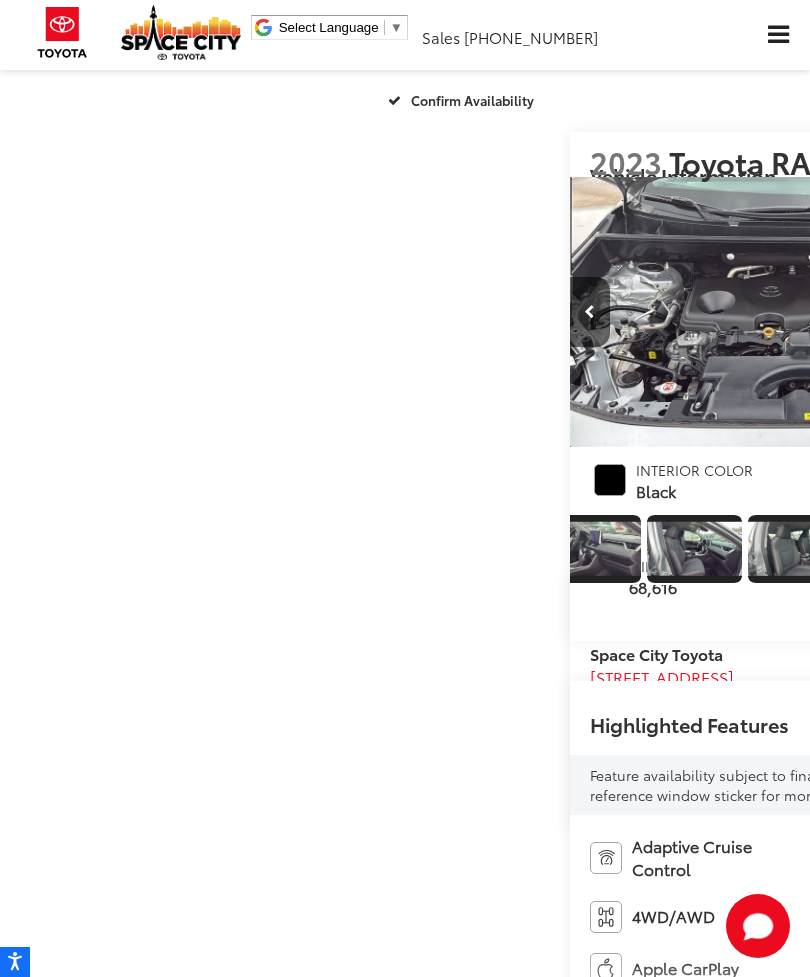 click at bounding box center (1030, 312) 